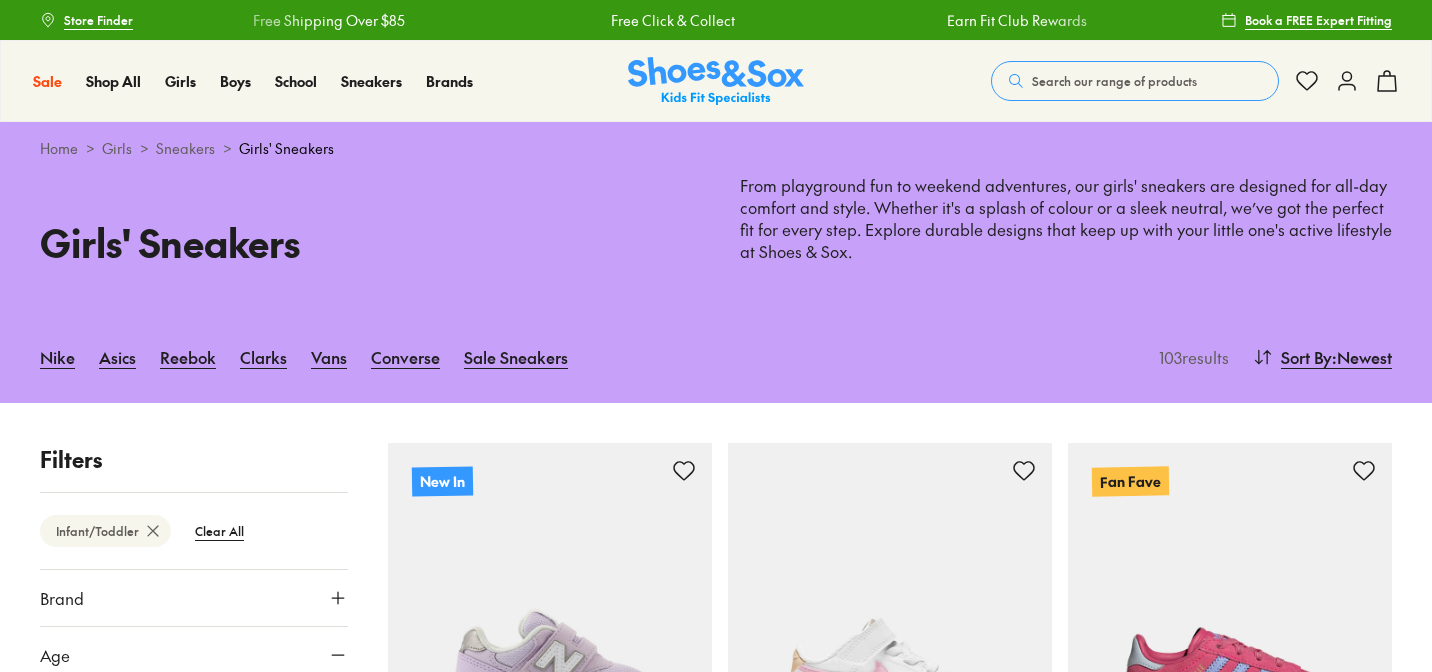 scroll, scrollTop: 17317, scrollLeft: 0, axis: vertical 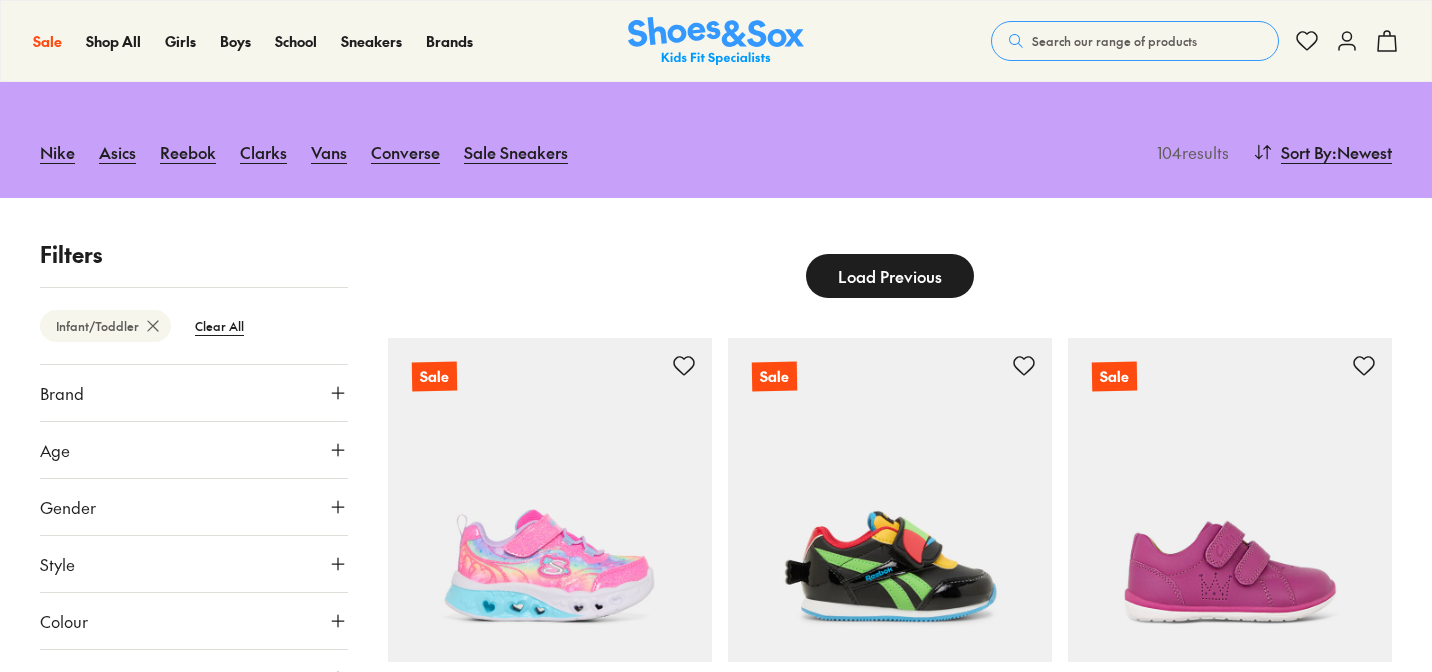 click on "Load Previous" at bounding box center [890, 276] 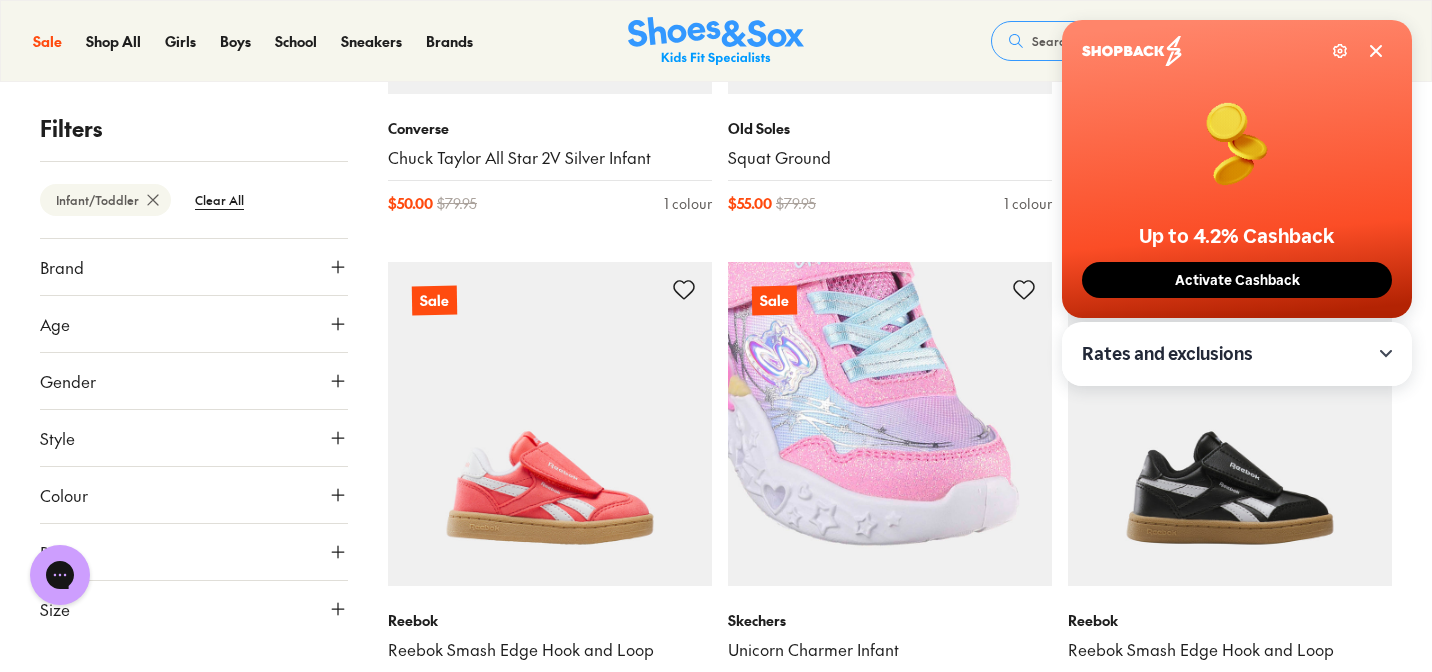 scroll, scrollTop: 0, scrollLeft: 0, axis: both 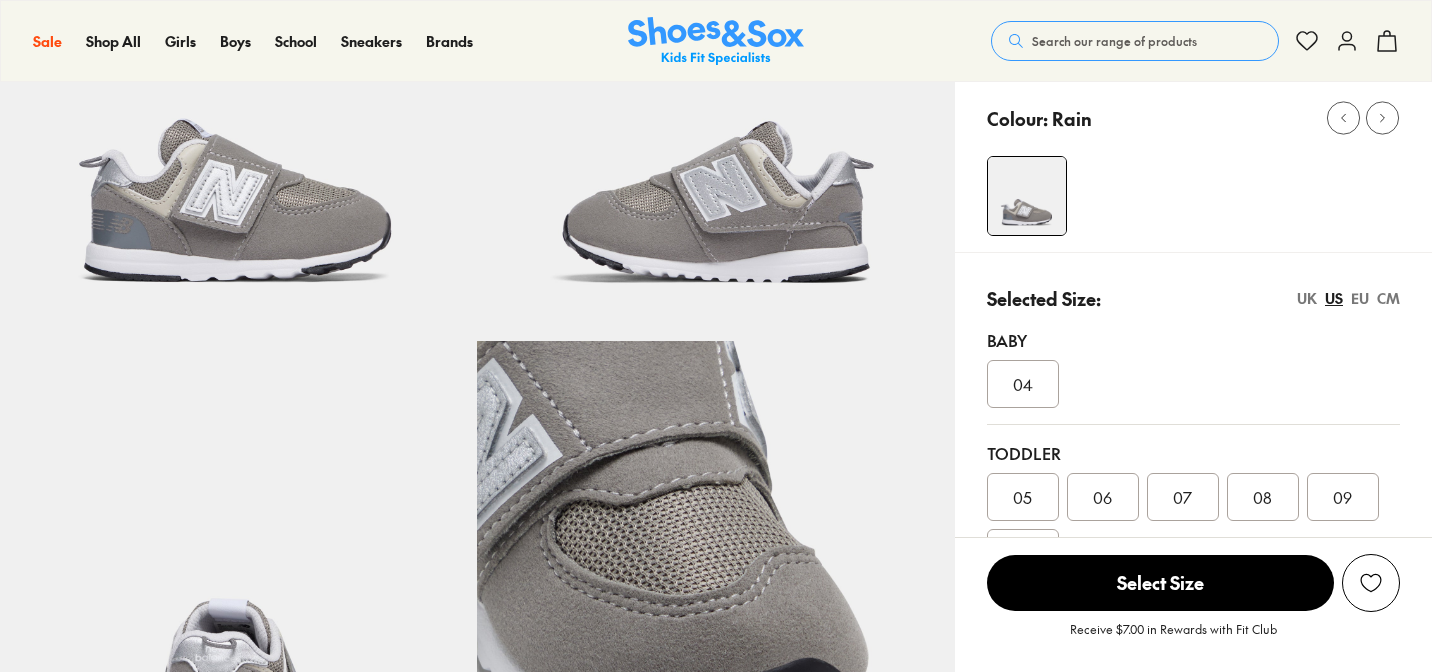 select on "*" 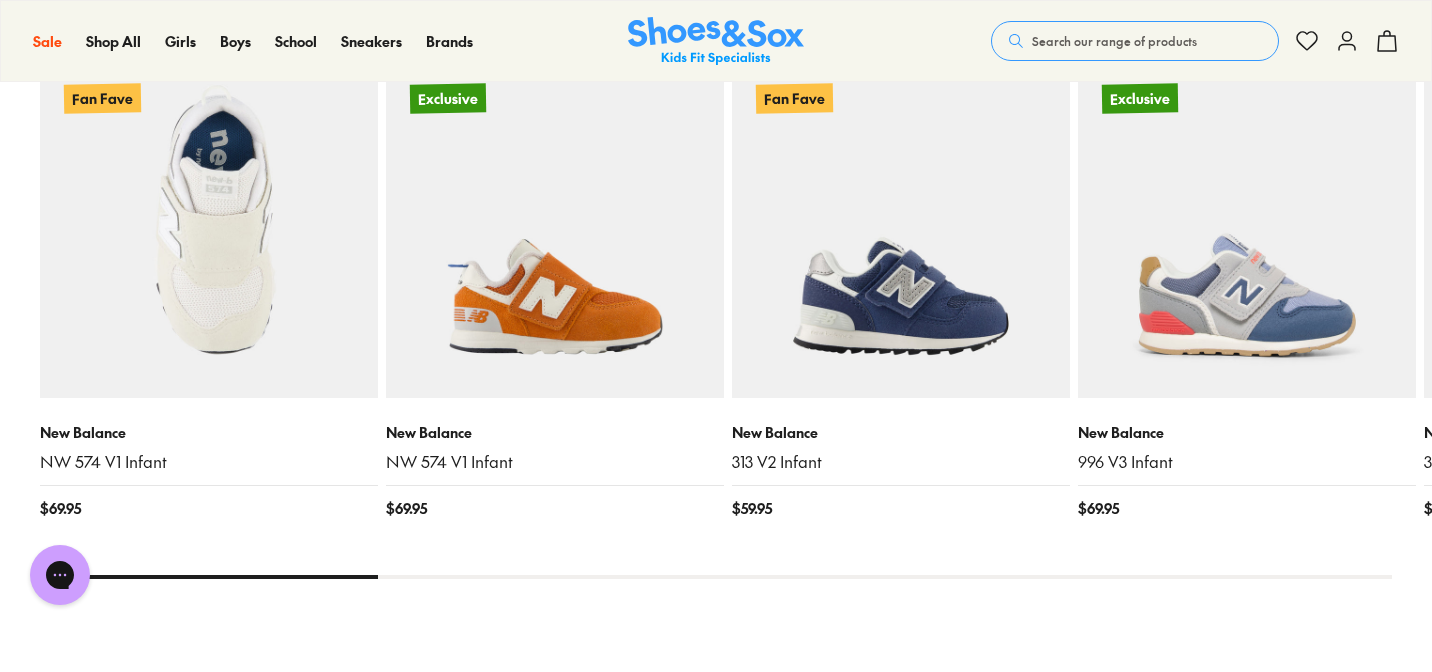 scroll, scrollTop: 2124, scrollLeft: 0, axis: vertical 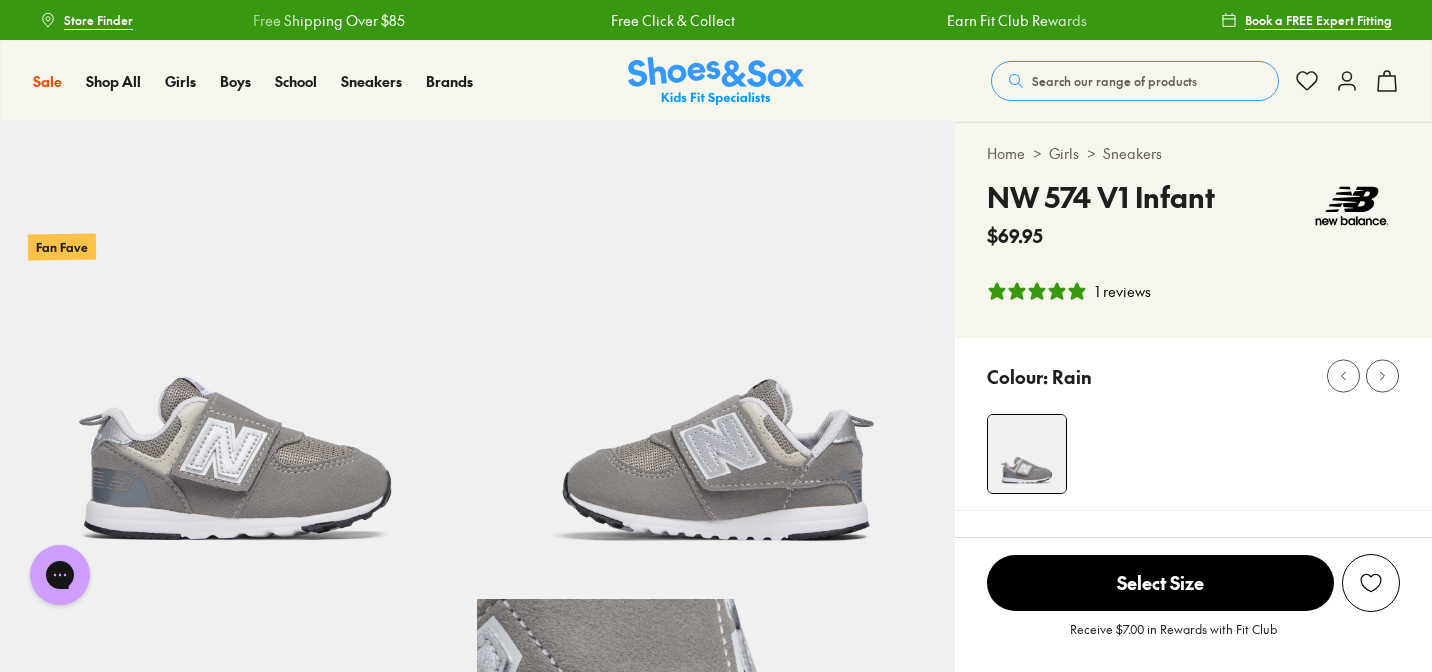 click 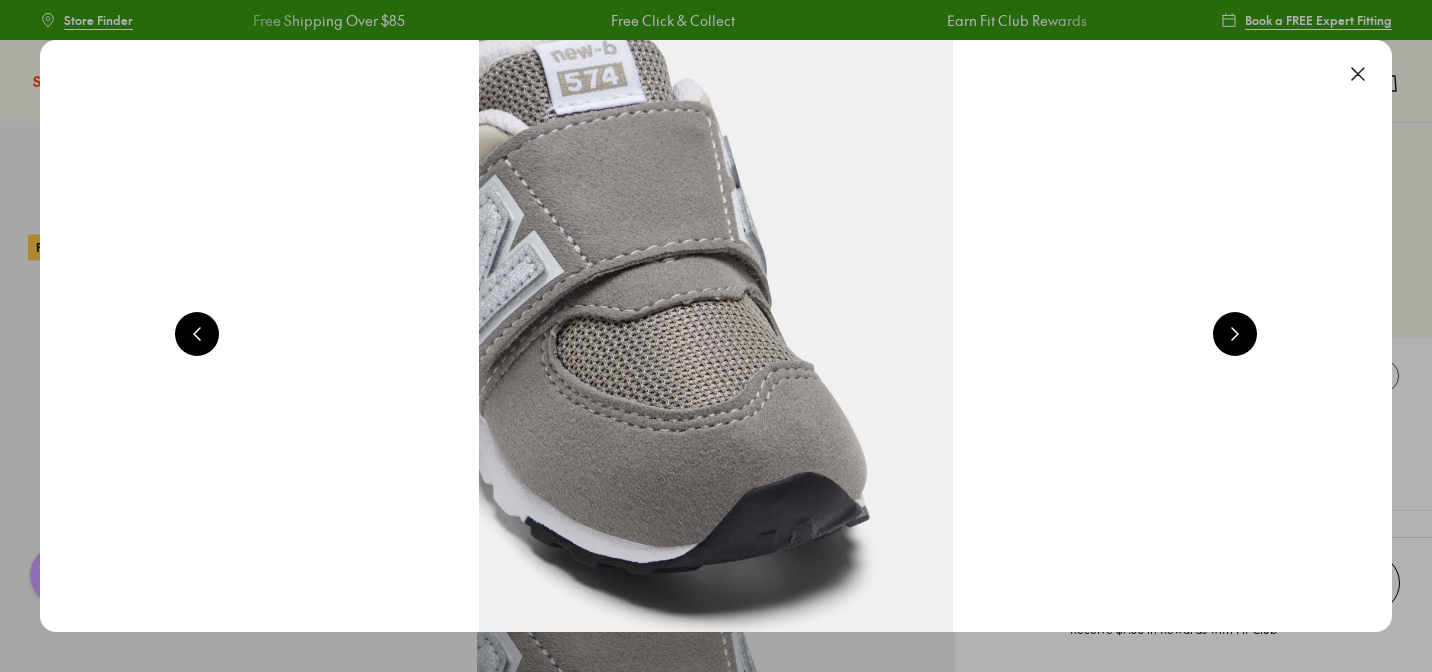 scroll, scrollTop: 0, scrollLeft: 2720, axis: horizontal 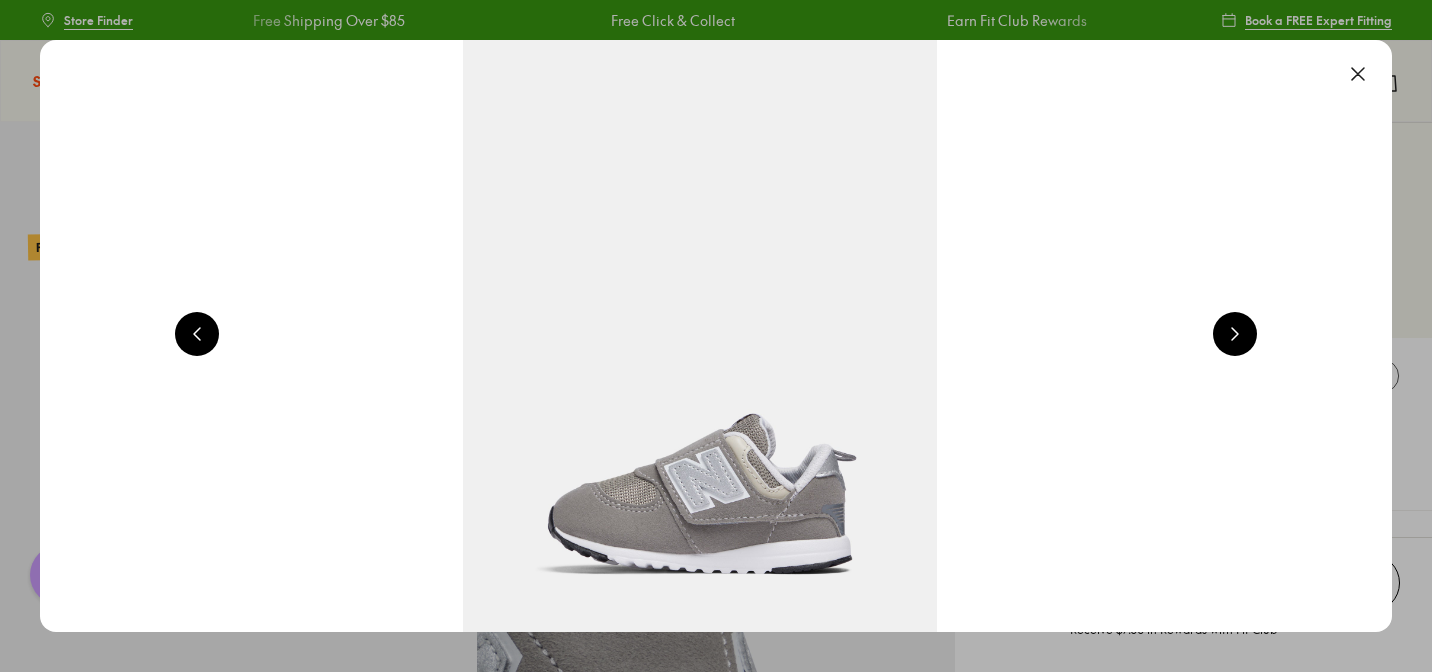 click at bounding box center [1358, 74] 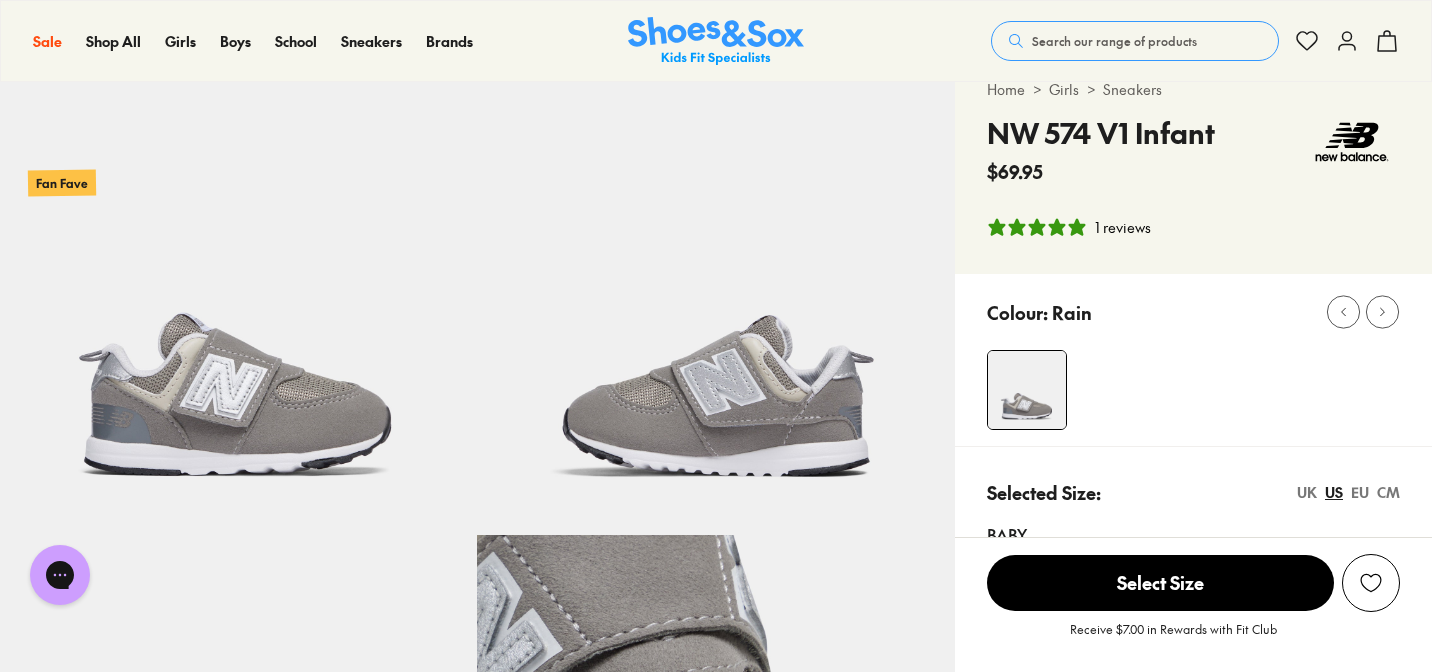 scroll, scrollTop: 0, scrollLeft: 0, axis: both 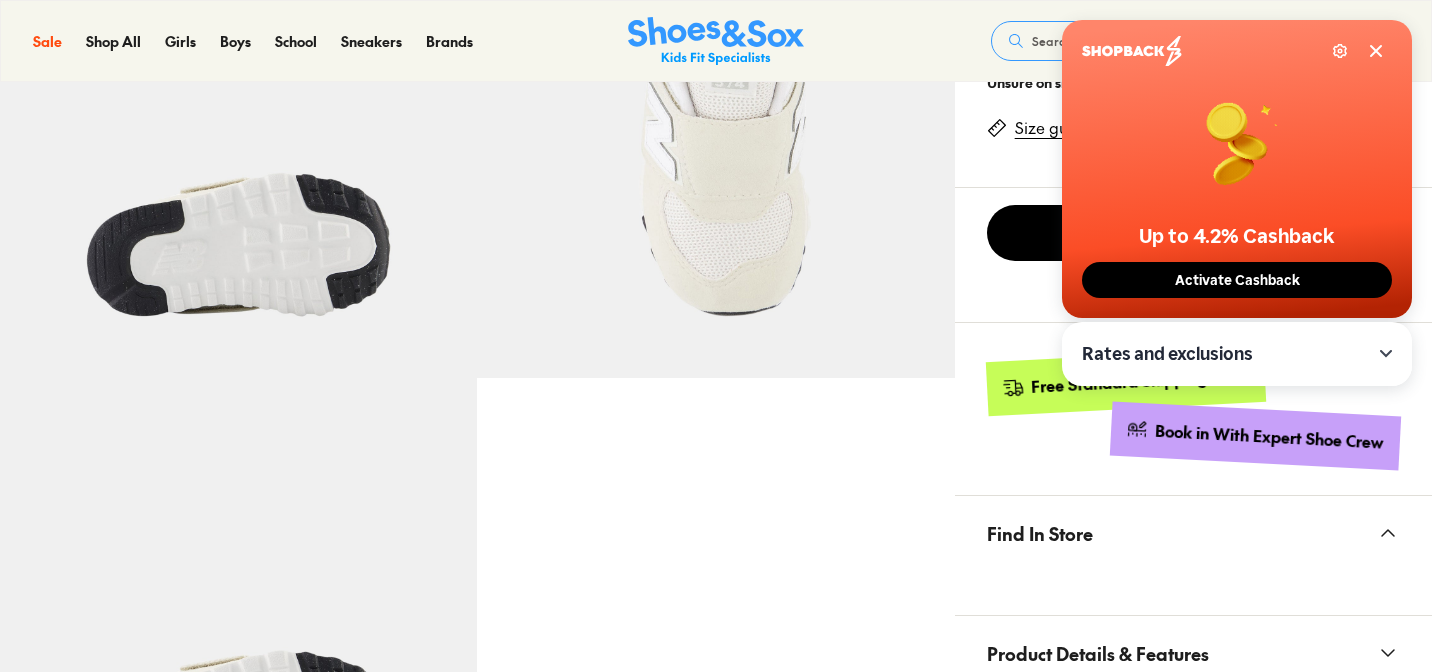 select on "*" 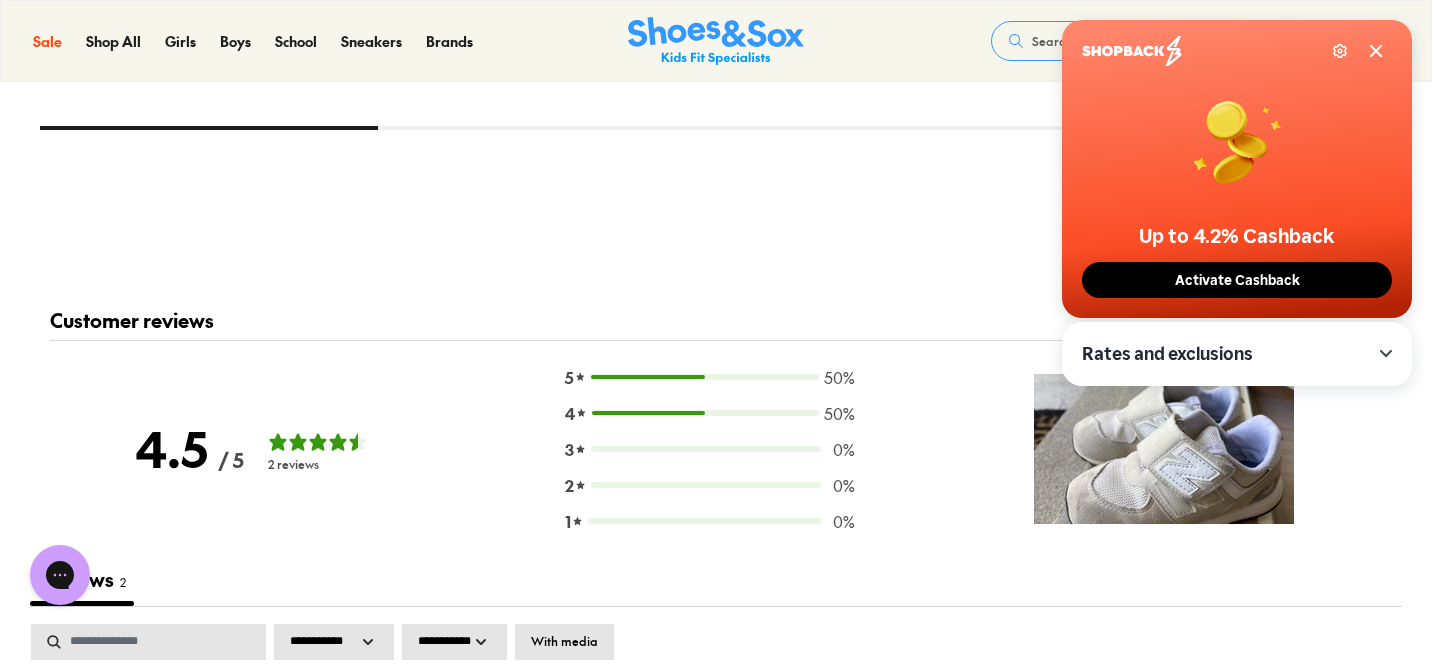 scroll, scrollTop: 2455, scrollLeft: 0, axis: vertical 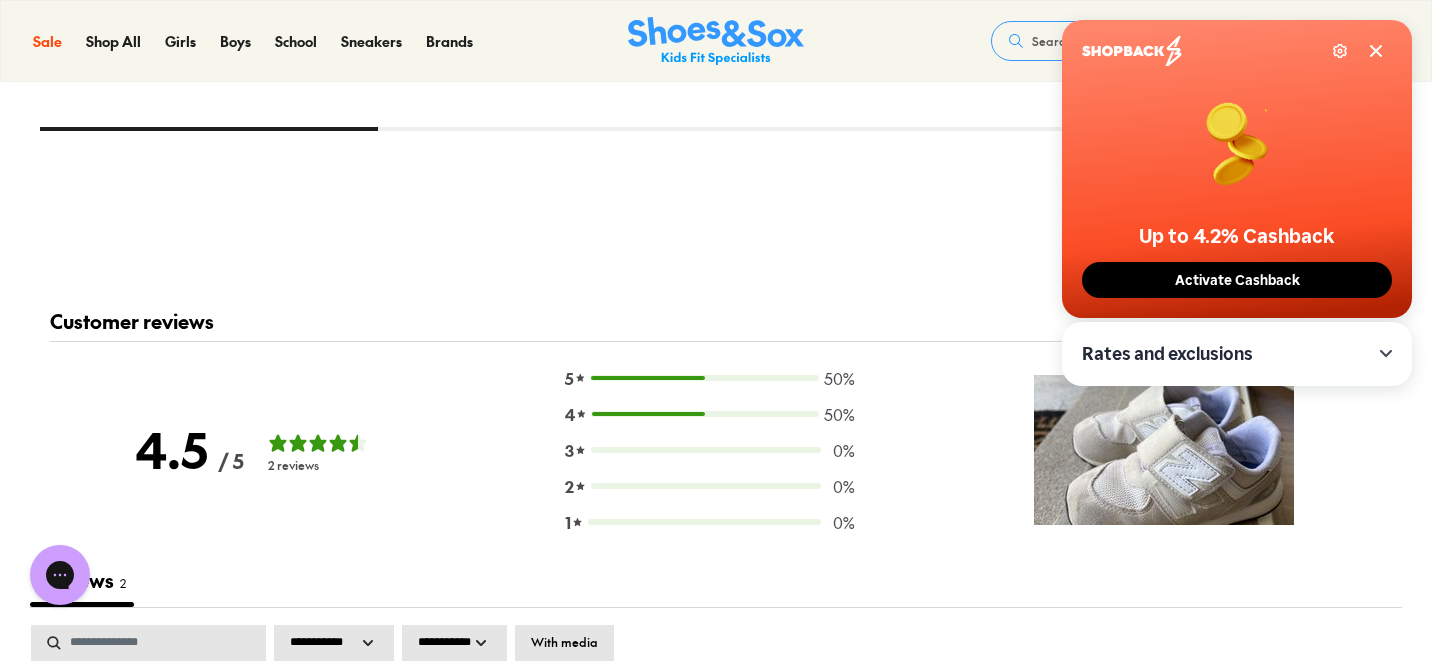 click at bounding box center [1164, 450] 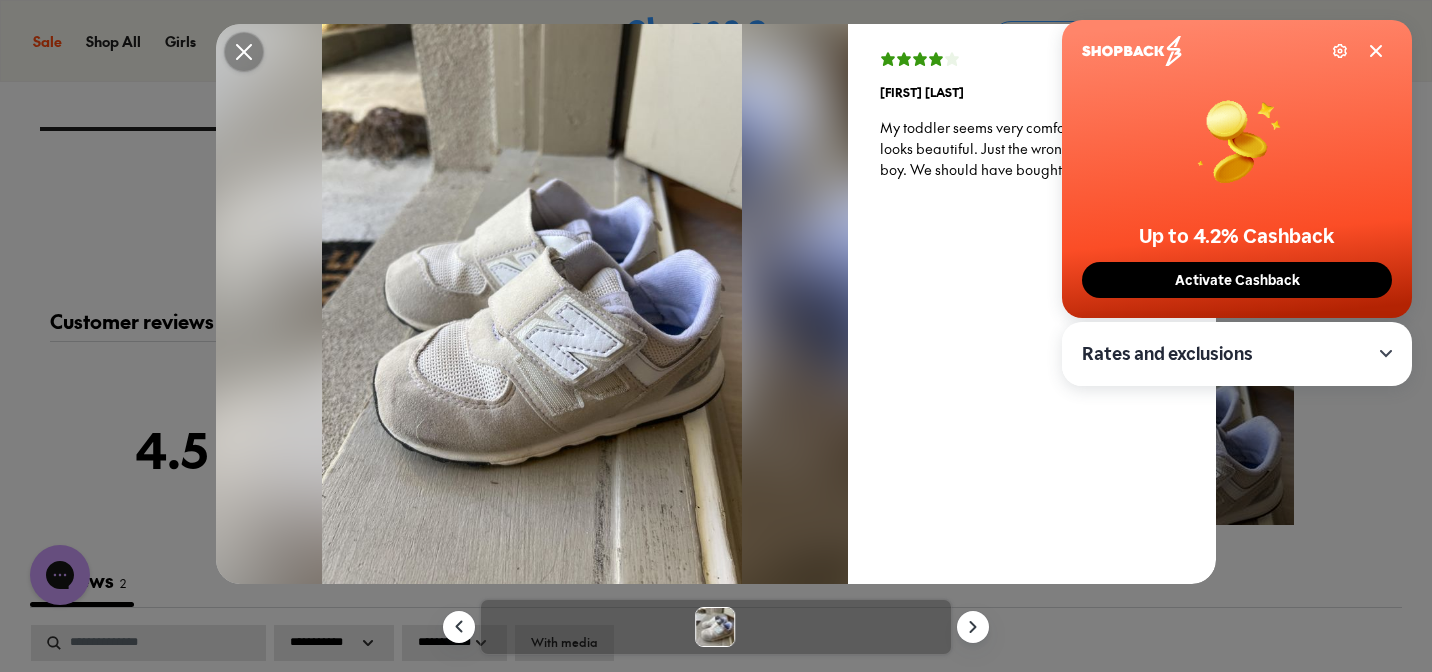 click 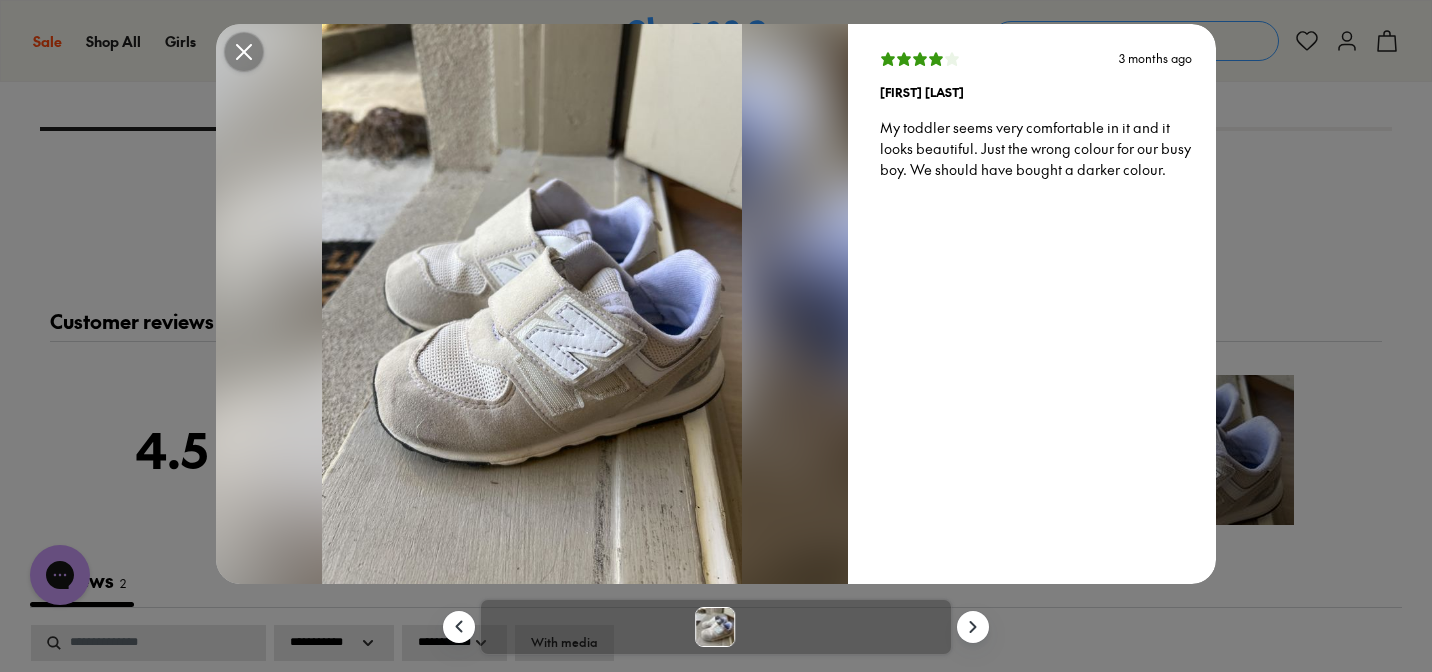 click at bounding box center [532, 304] 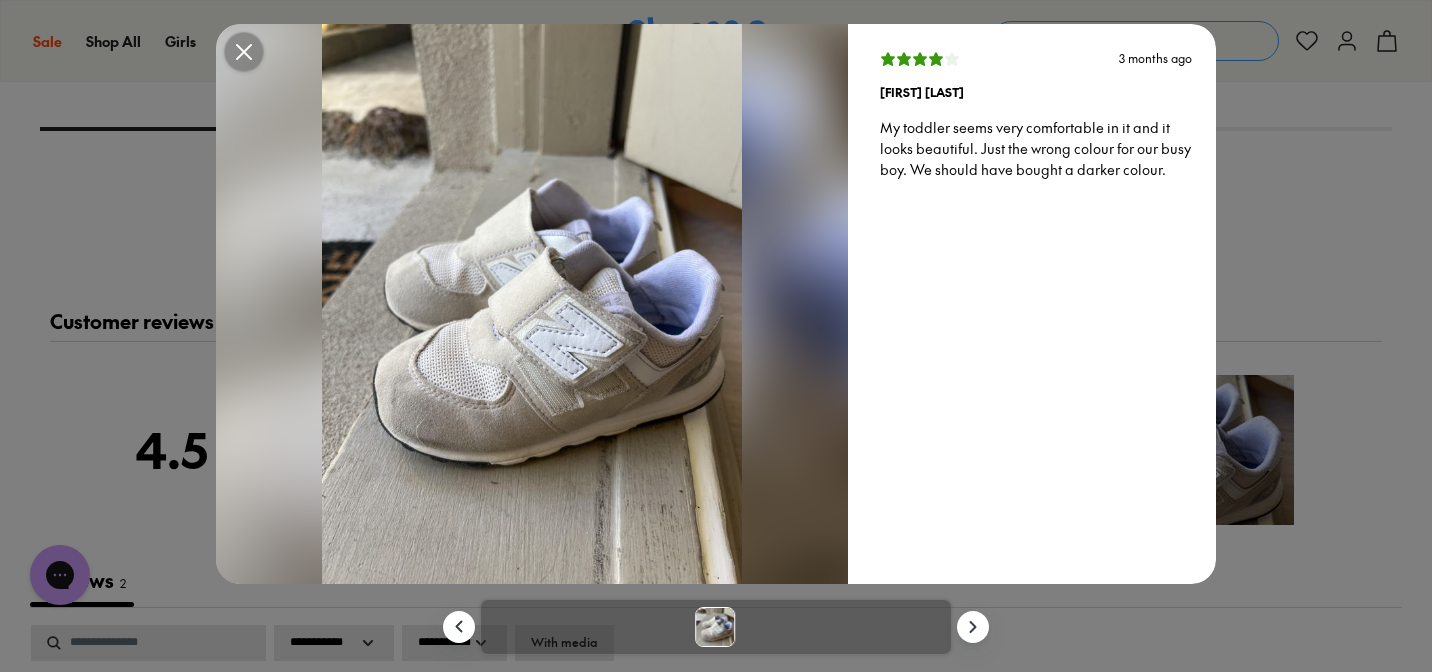 click 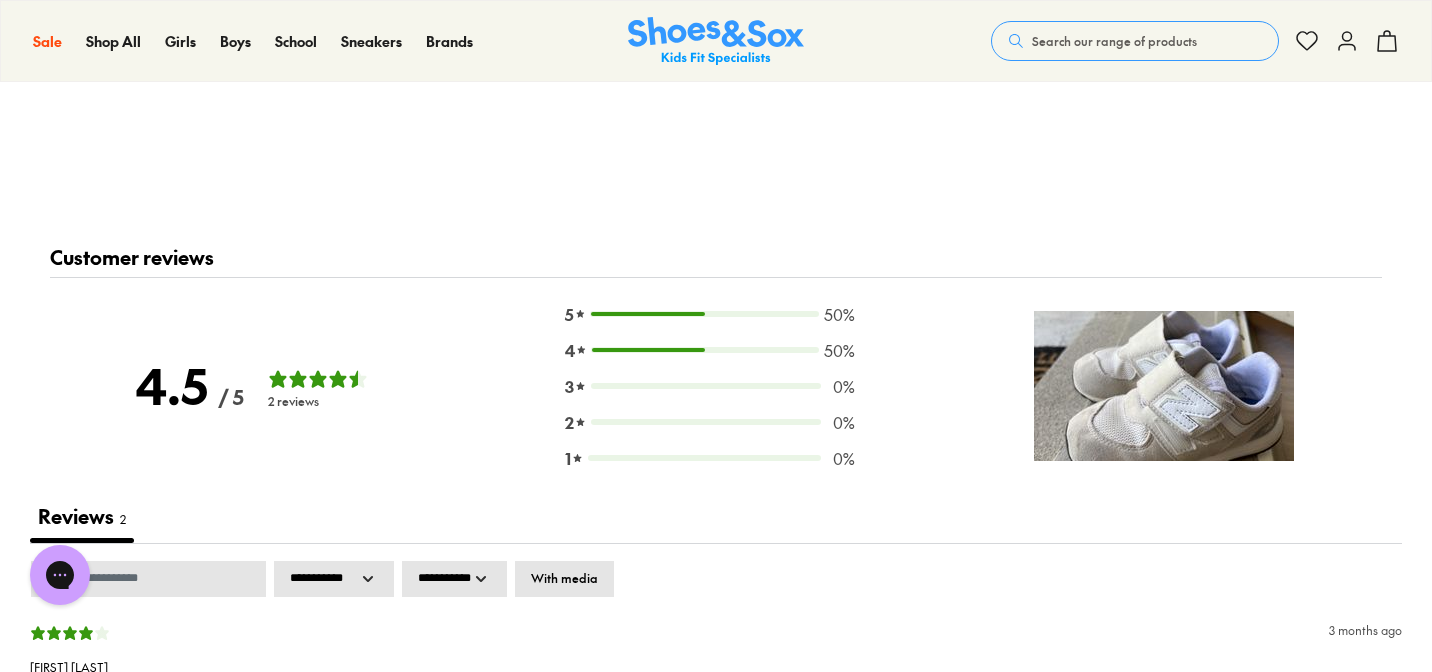 scroll, scrollTop: 2077, scrollLeft: 0, axis: vertical 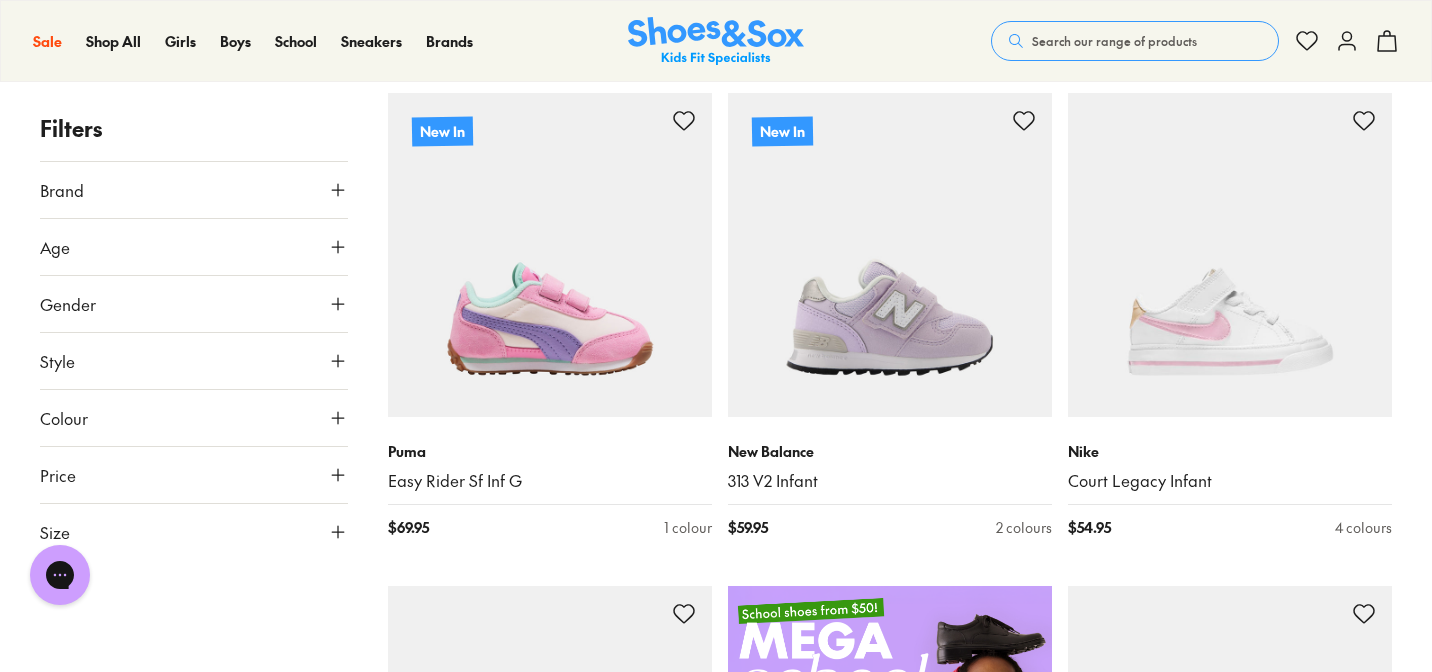 click 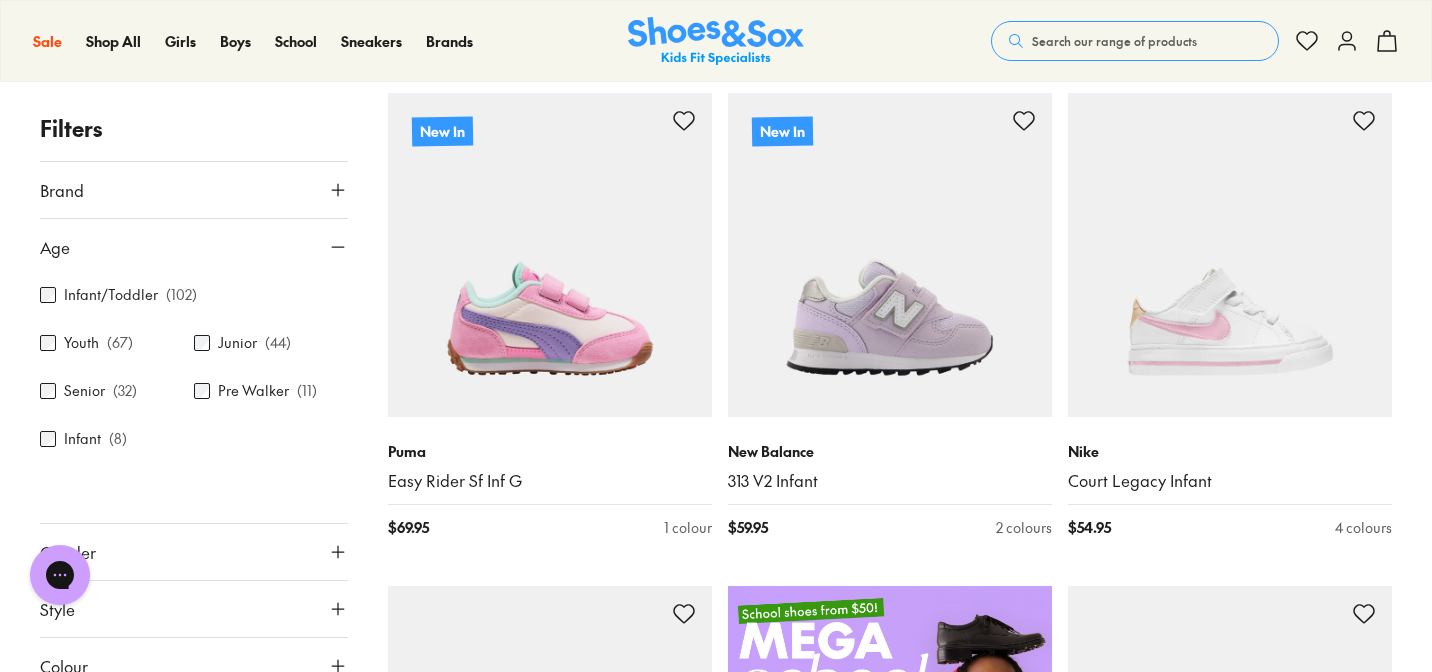 click on "Infant/Toddler" at bounding box center (111, 295) 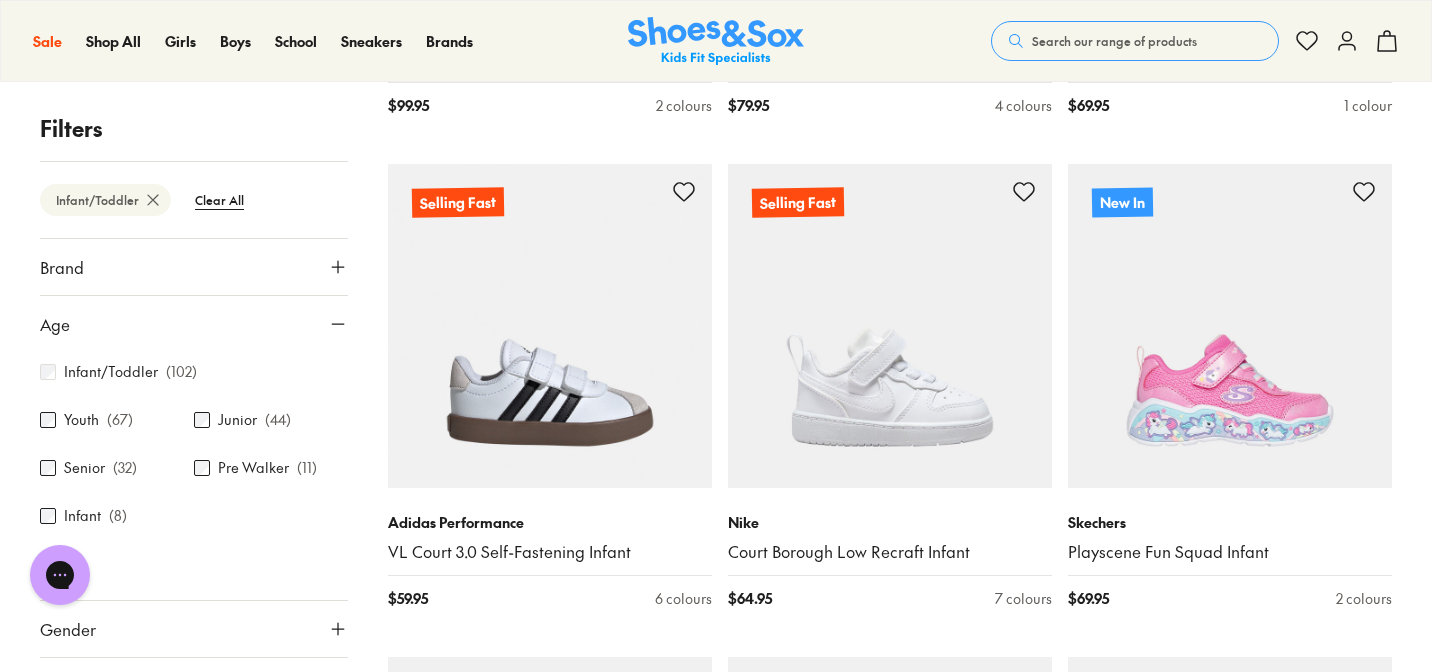 scroll, scrollTop: 2264, scrollLeft: 0, axis: vertical 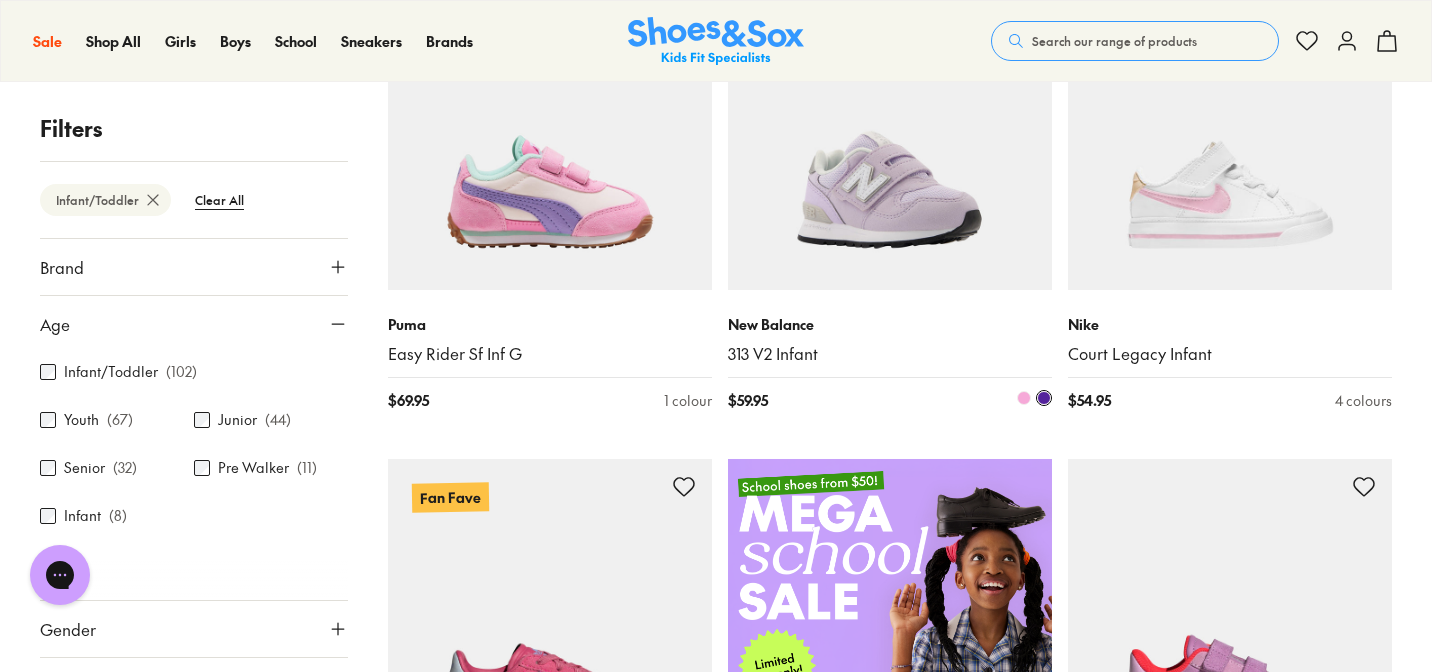 click at bounding box center [1024, 398] 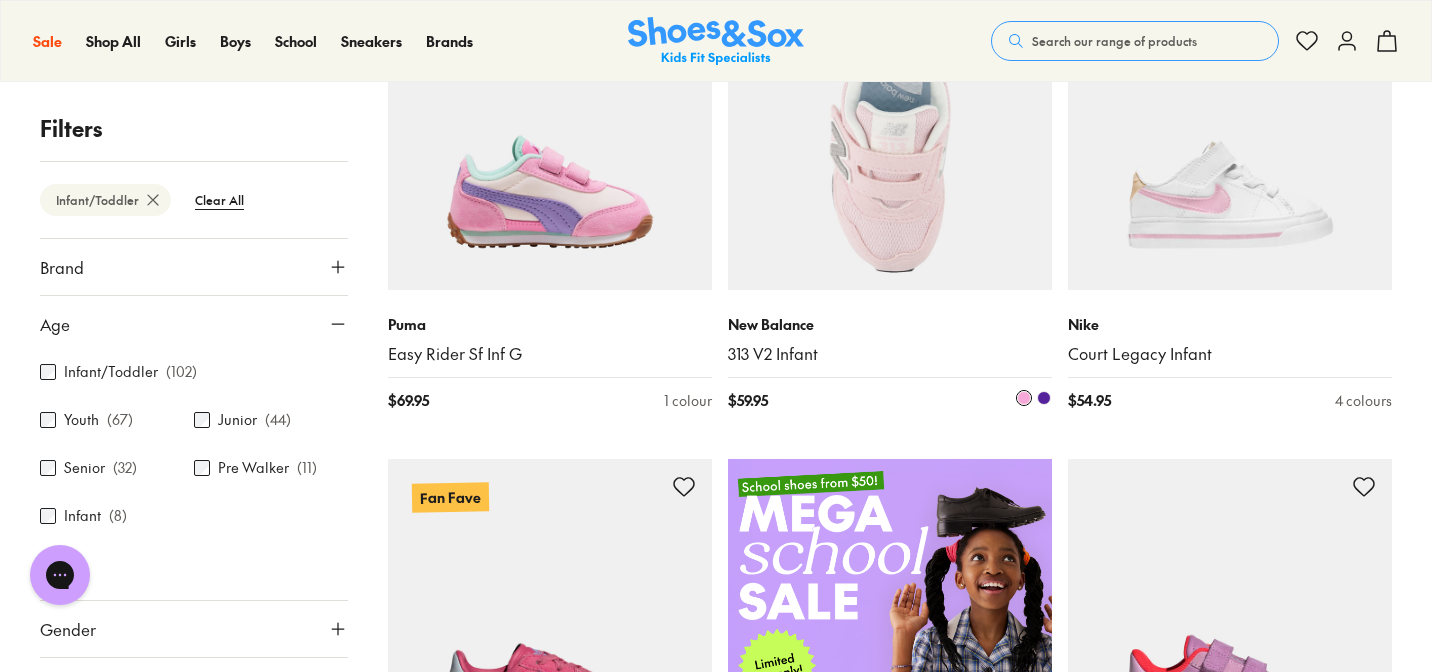 scroll, scrollTop: 292, scrollLeft: 0, axis: vertical 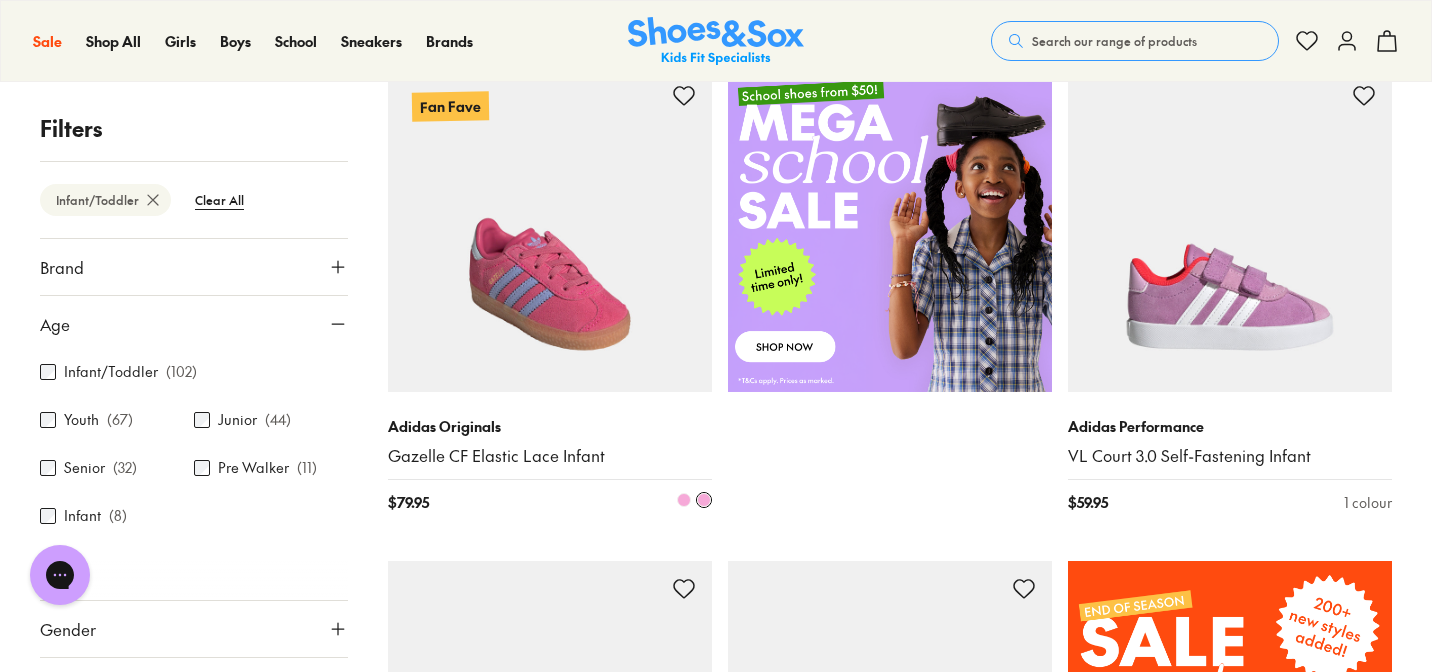 click at bounding box center (550, 230) 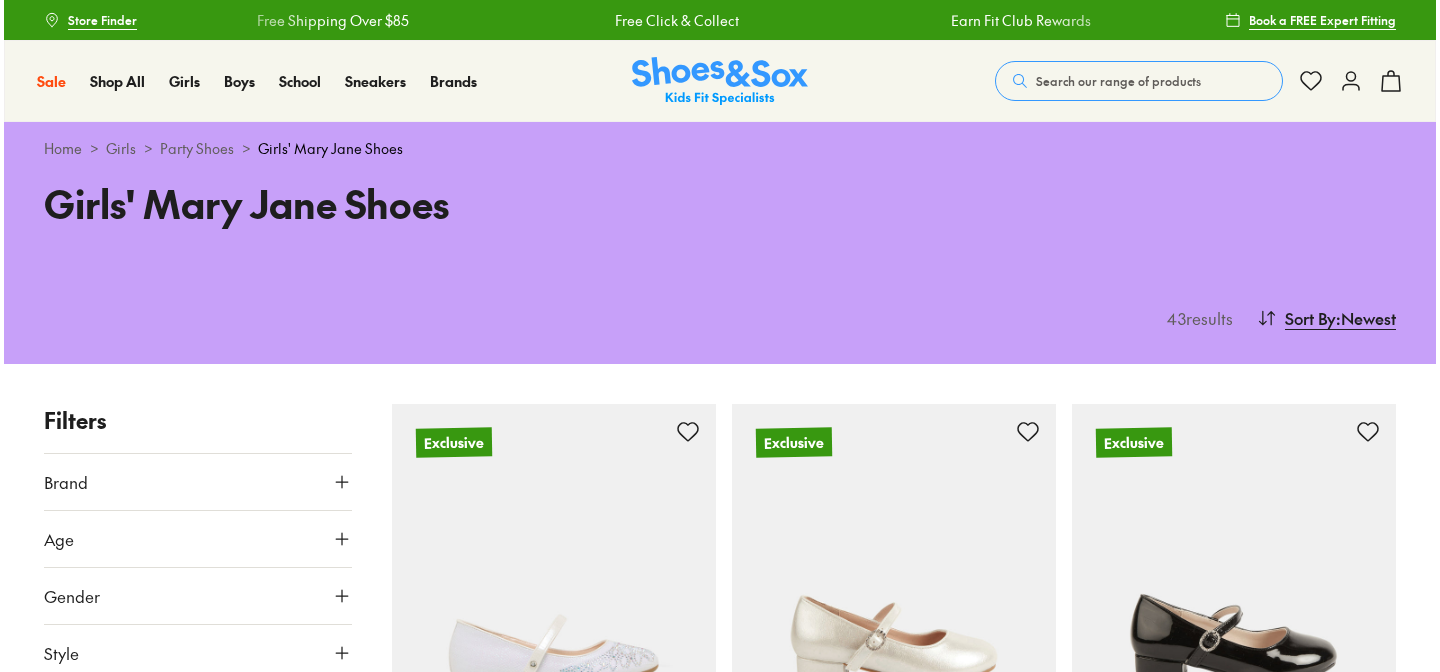 scroll, scrollTop: 0, scrollLeft: 0, axis: both 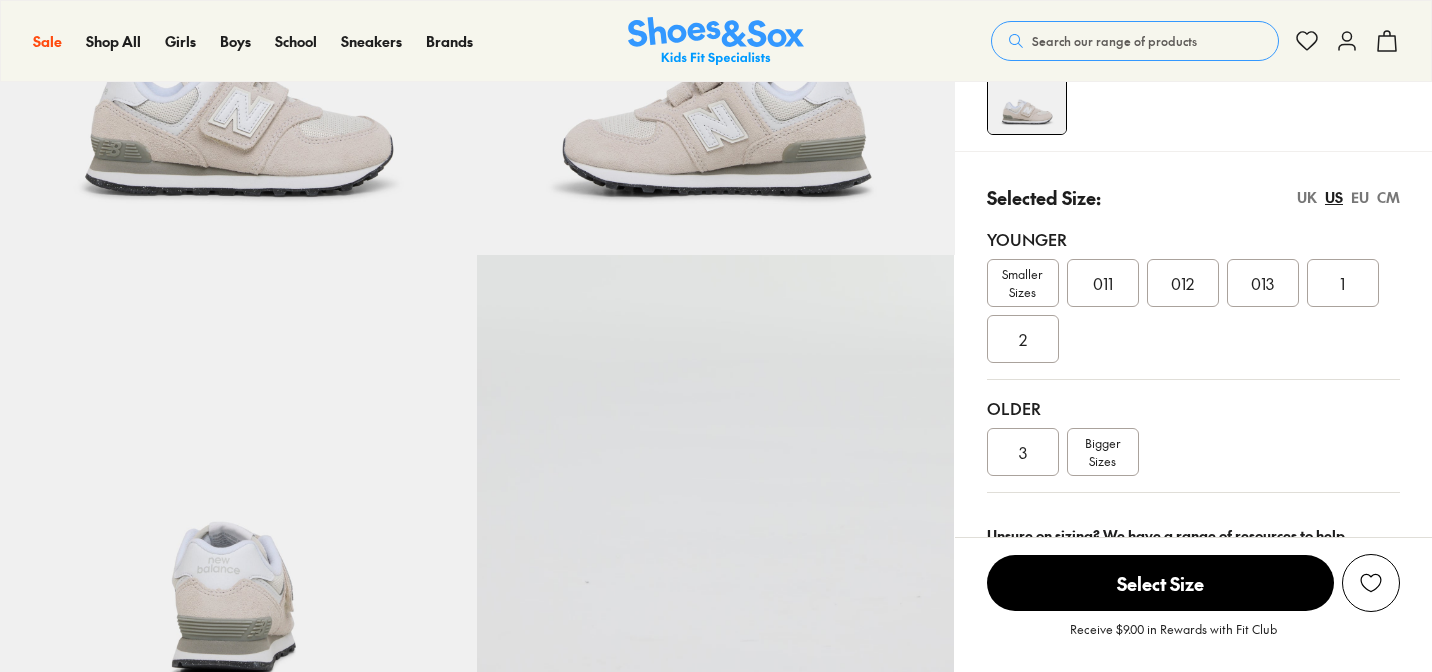 select on "*" 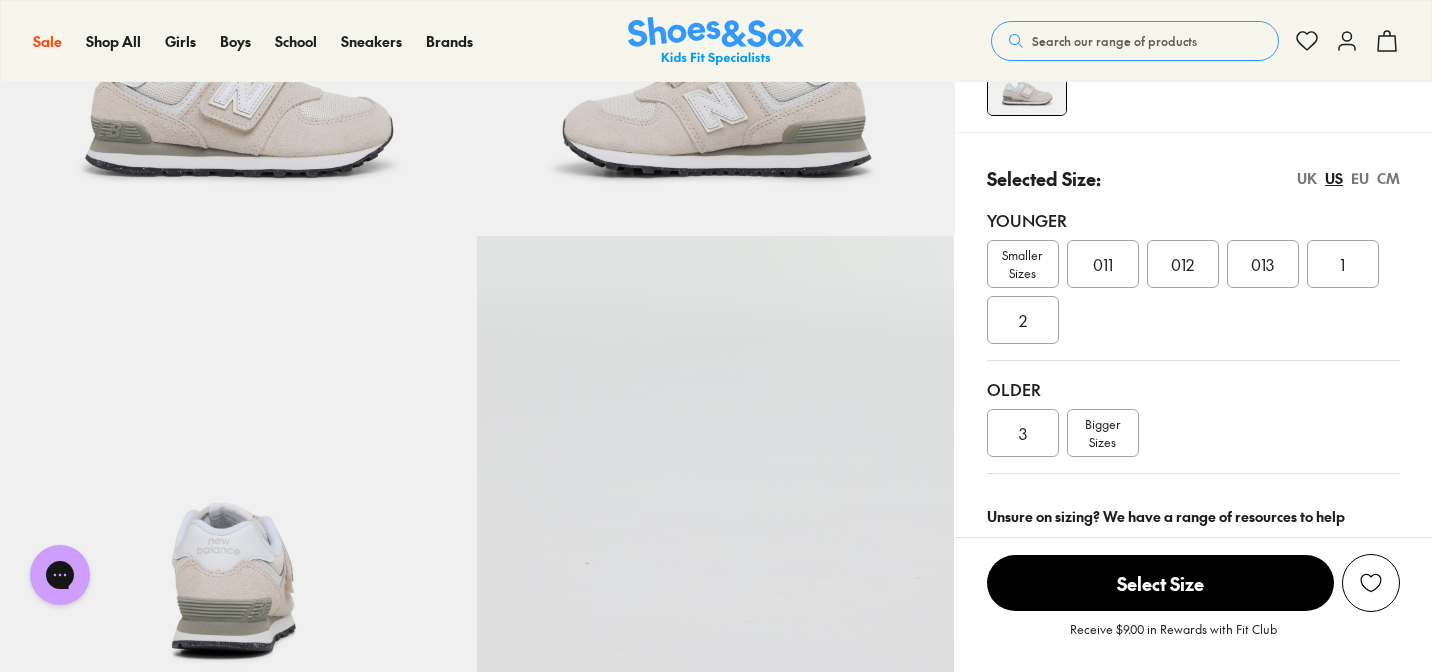 scroll, scrollTop: 430, scrollLeft: 0, axis: vertical 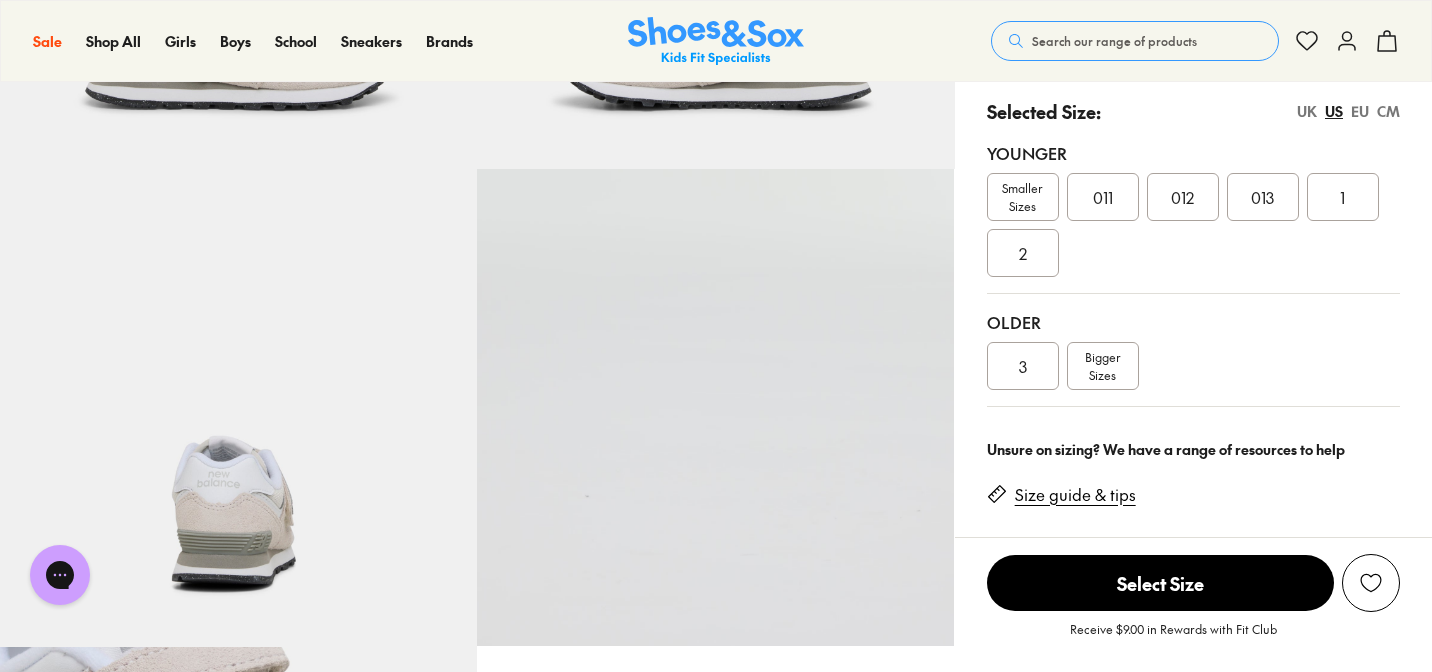 click on "Bigger Sizes" at bounding box center (1102, 366) 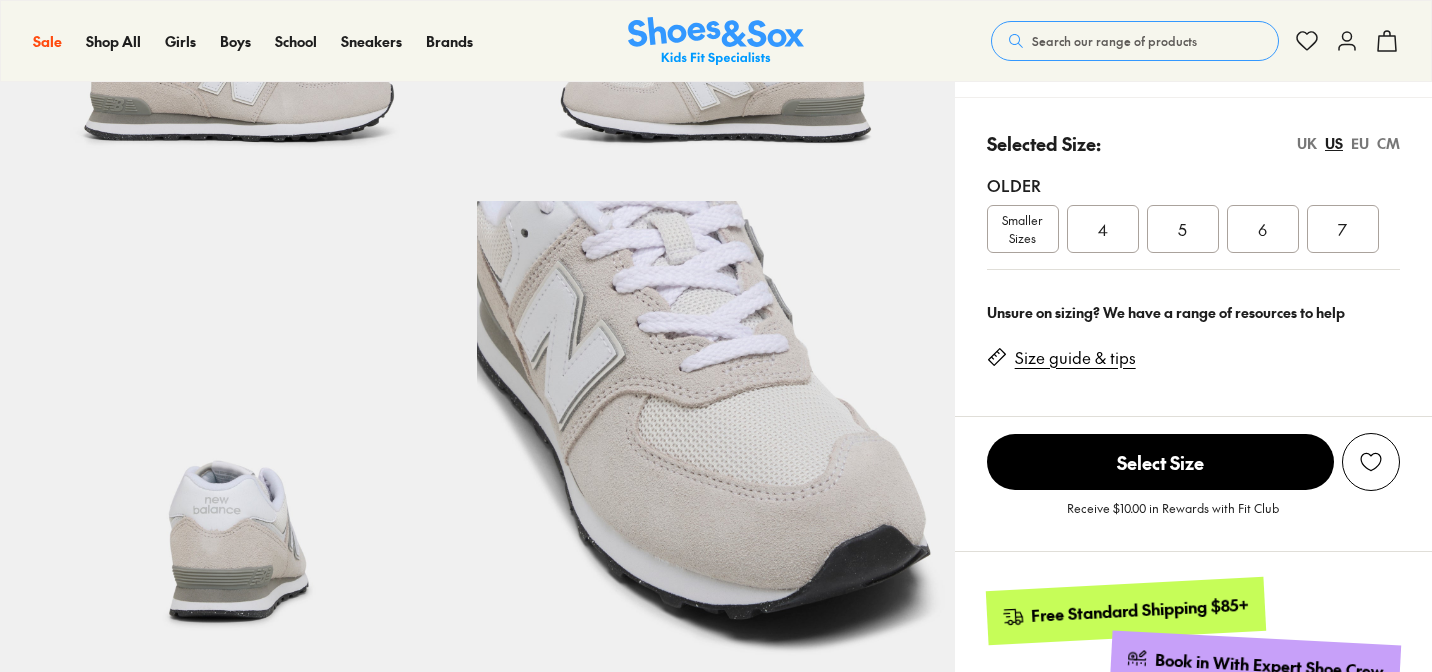 scroll, scrollTop: 398, scrollLeft: 0, axis: vertical 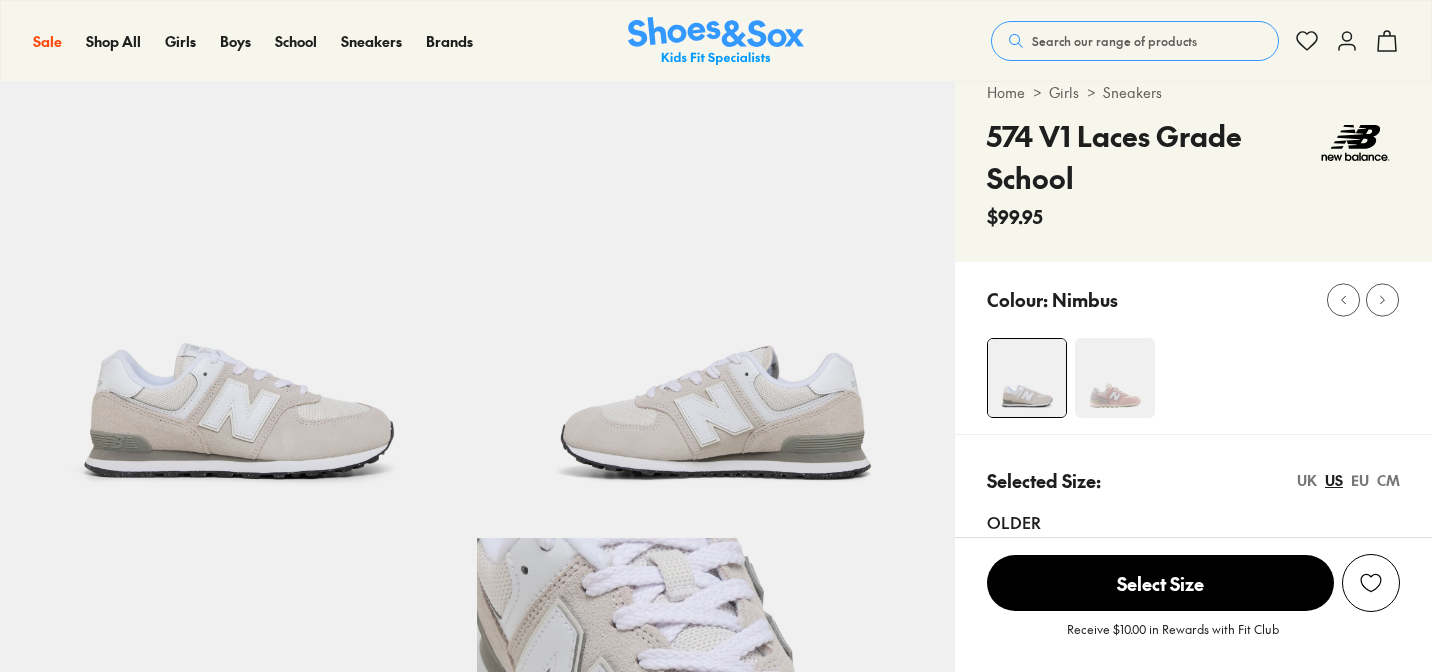 select on "*" 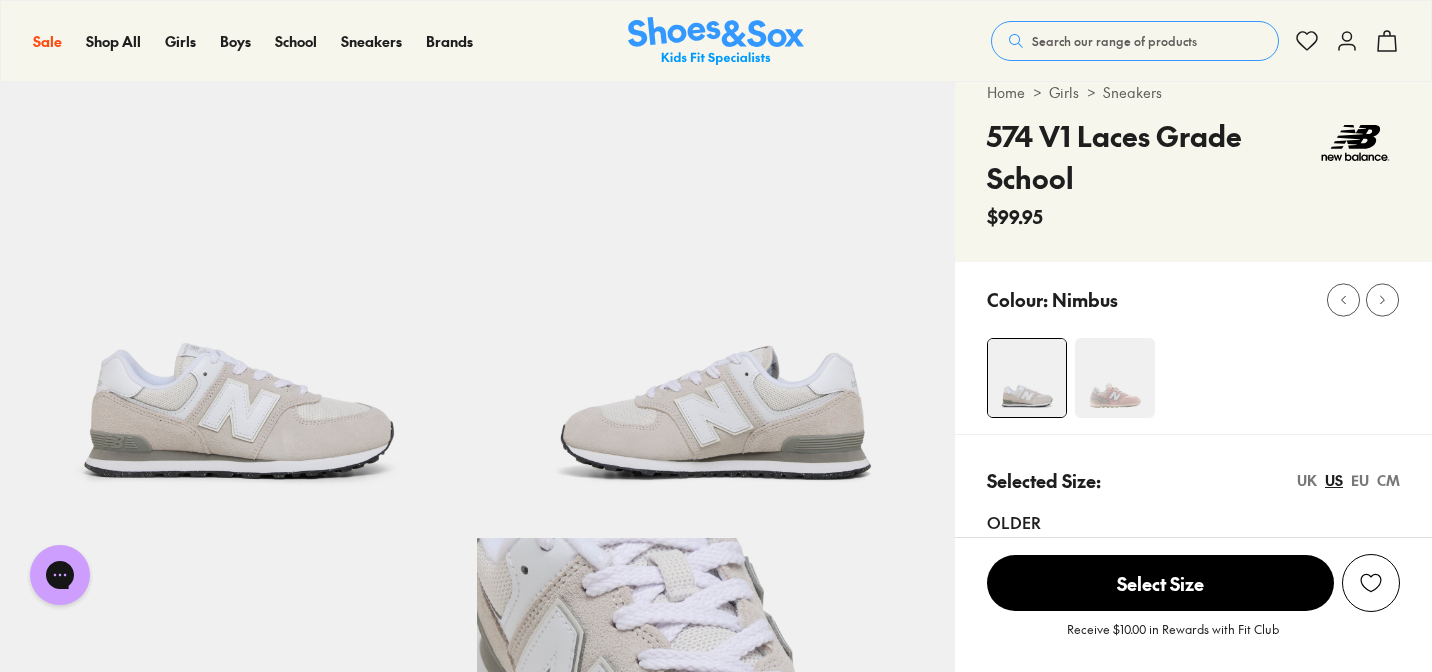 scroll, scrollTop: 0, scrollLeft: 0, axis: both 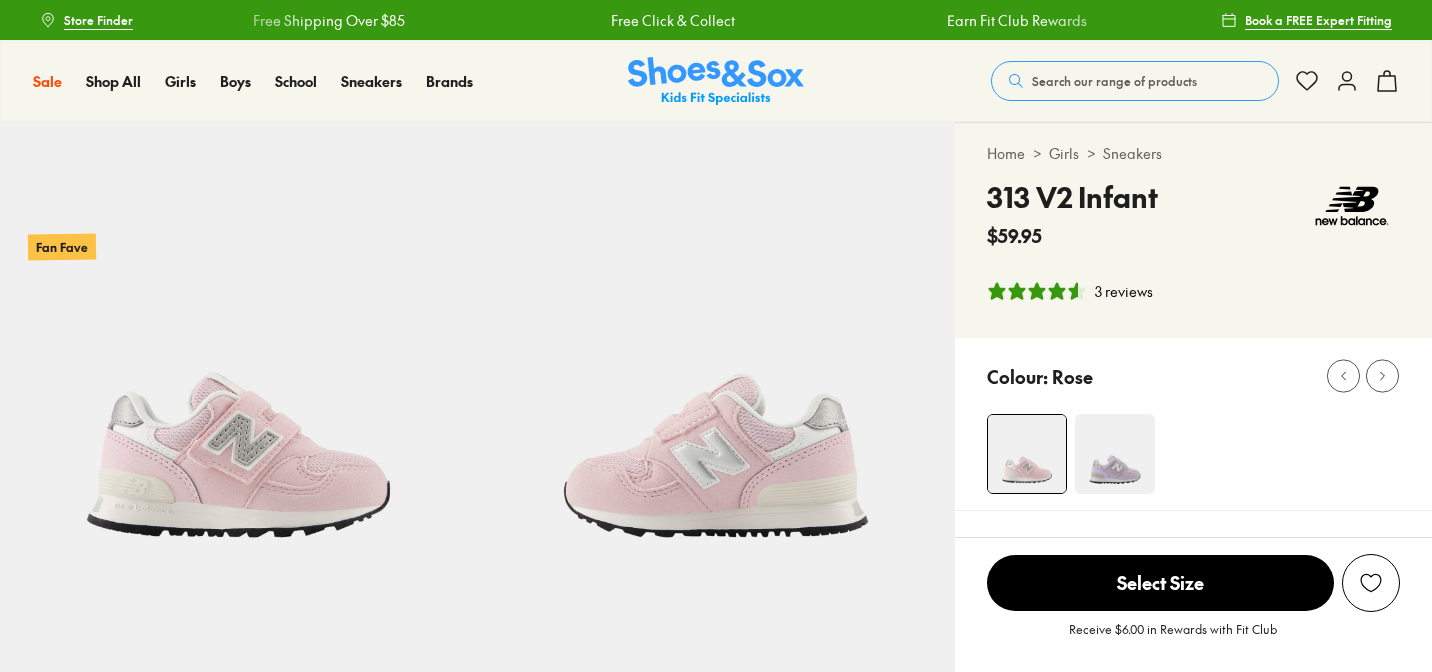 select on "*" 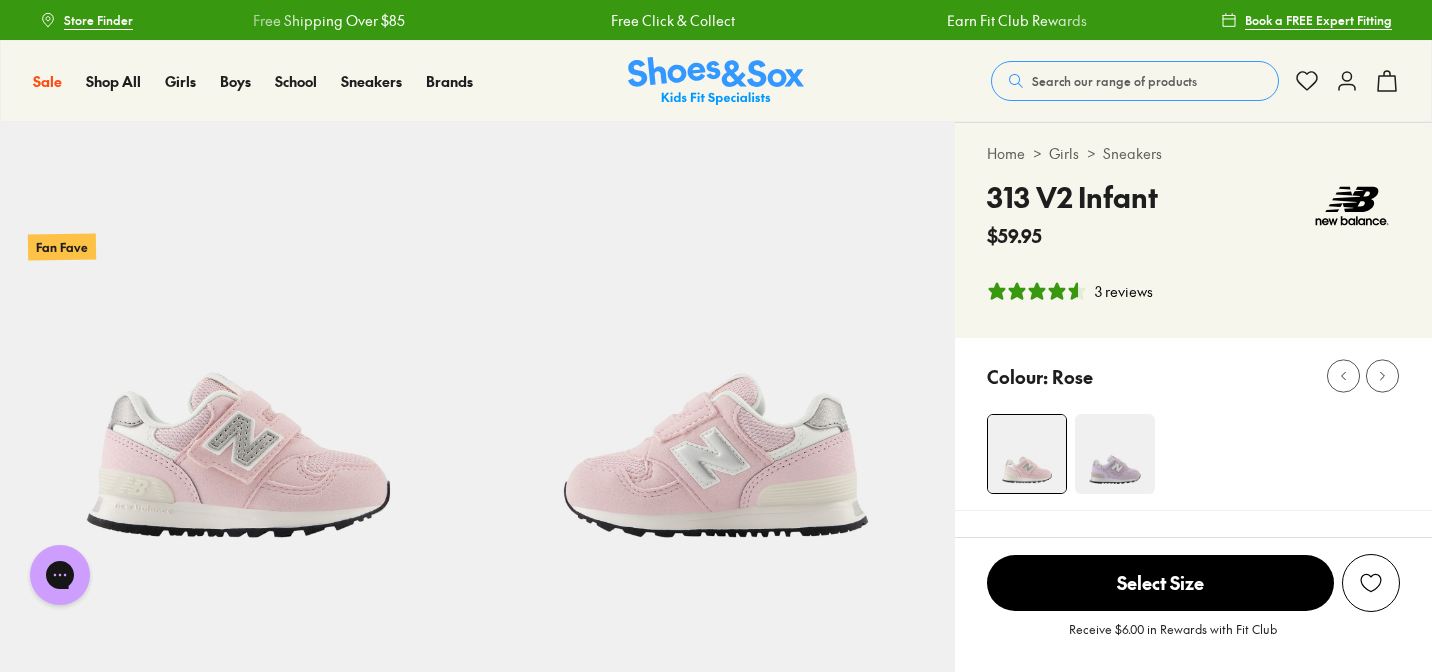 scroll, scrollTop: 0, scrollLeft: 0, axis: both 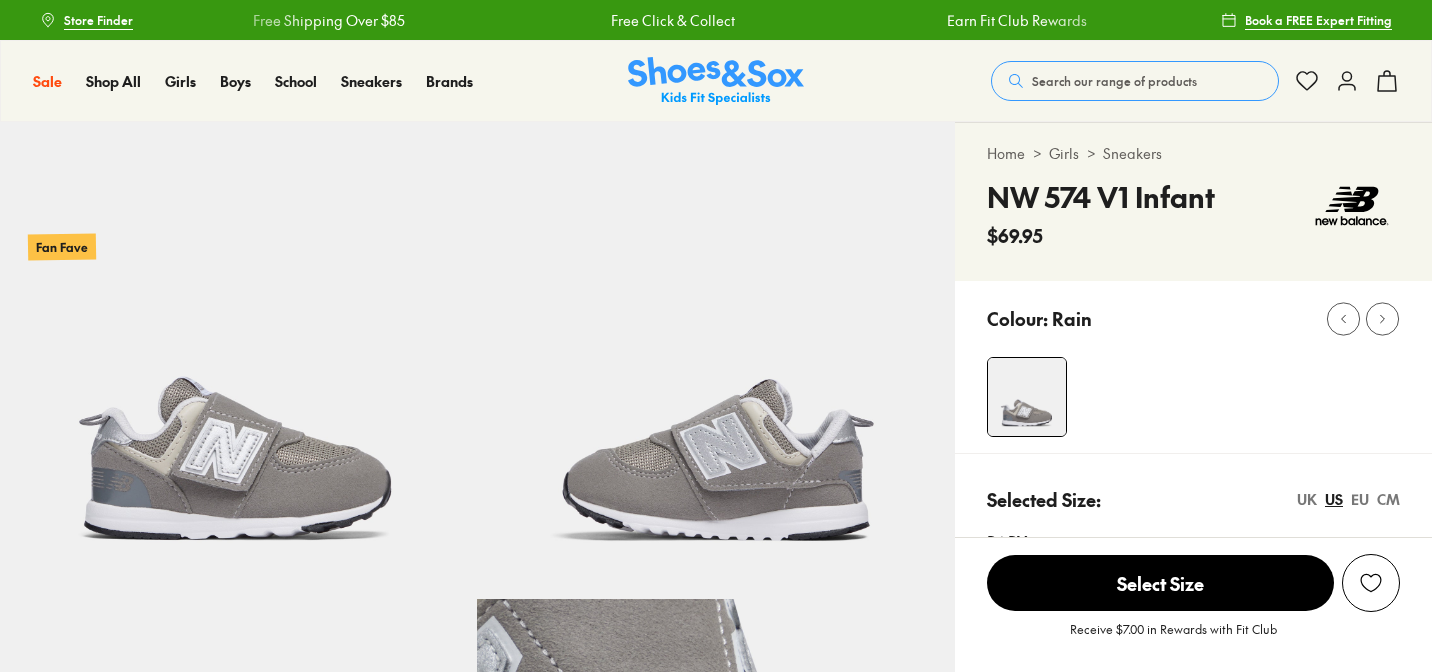 select on "*" 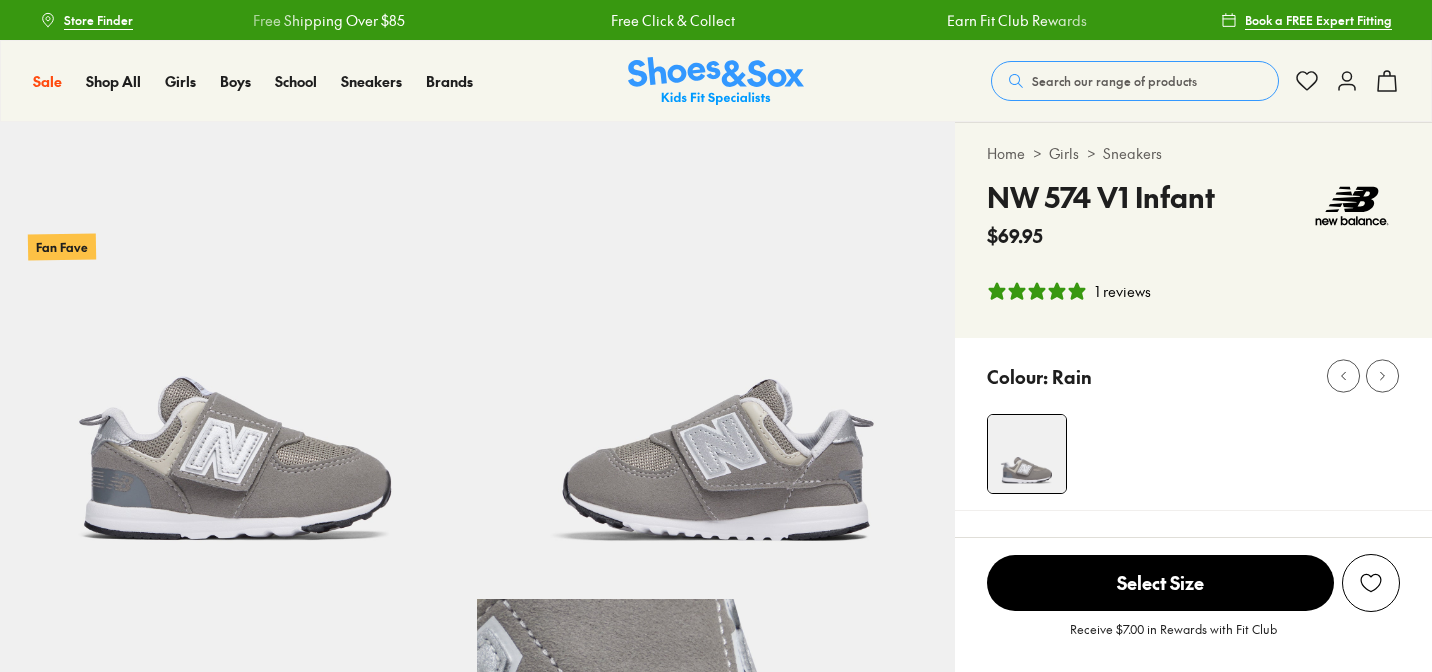 scroll, scrollTop: 0, scrollLeft: 0, axis: both 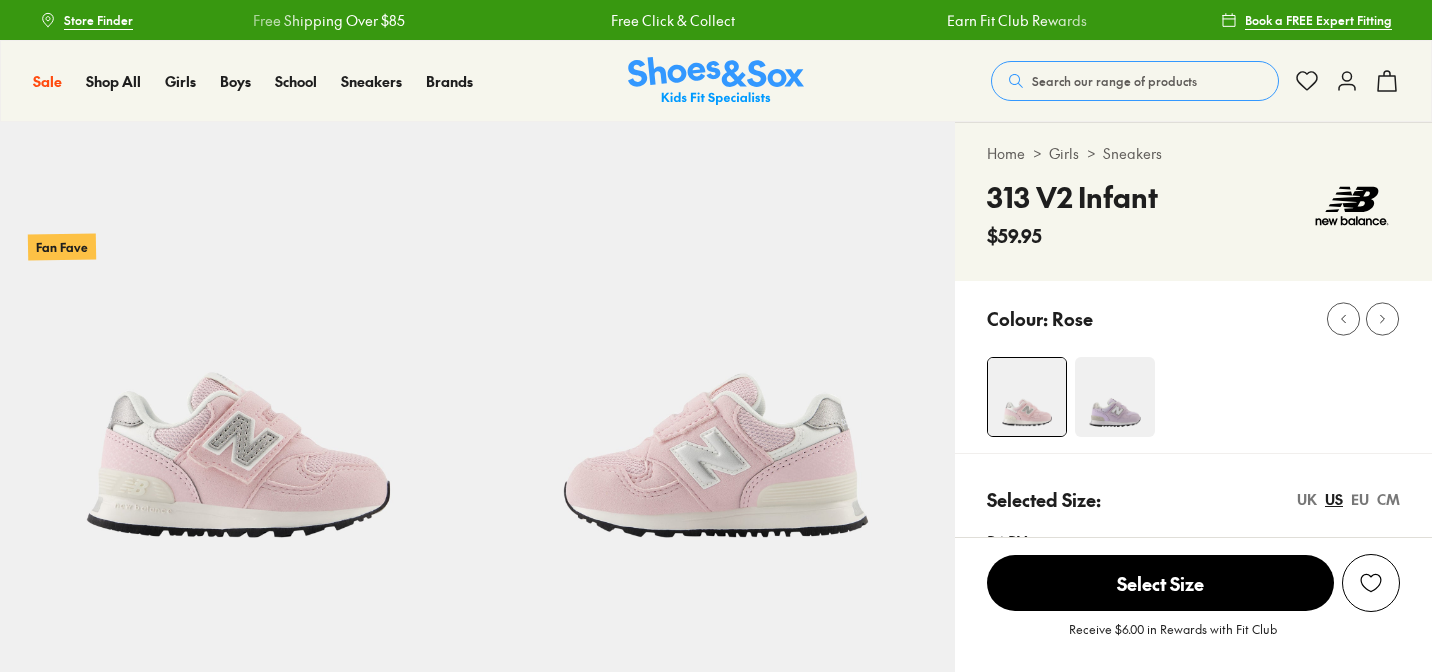 select on "*" 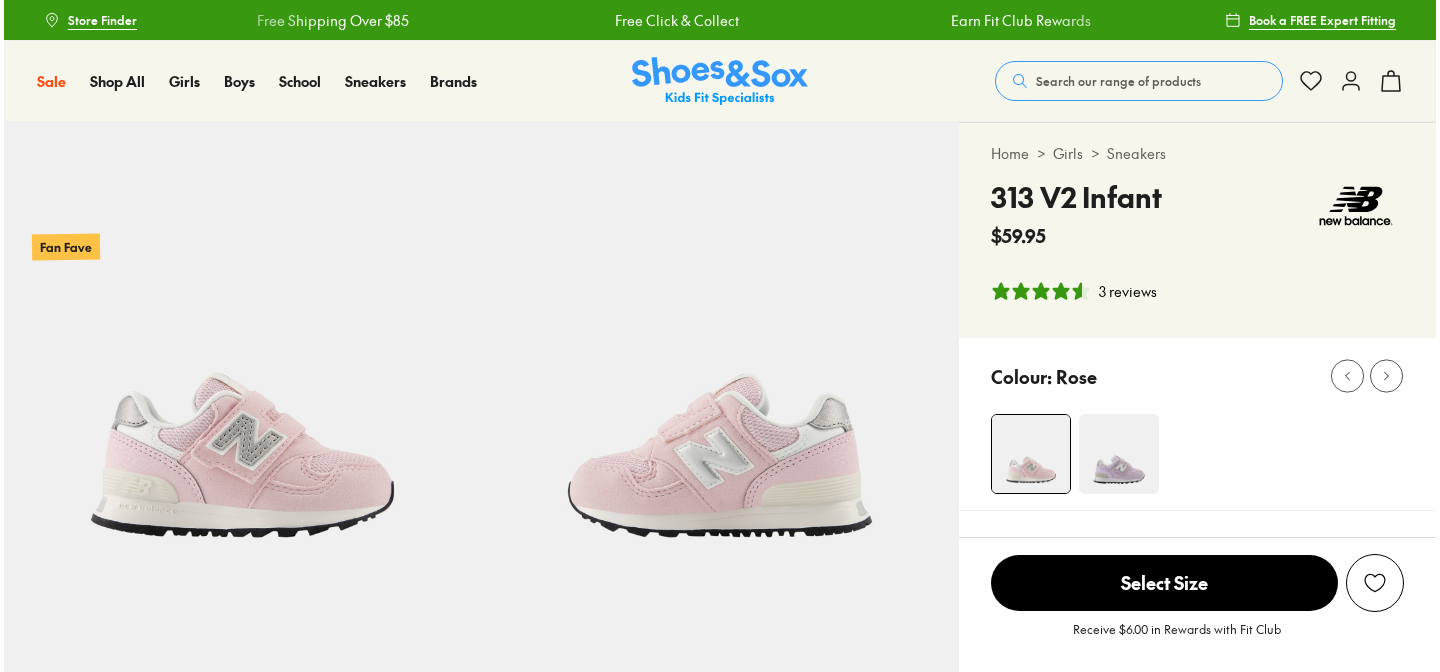 scroll, scrollTop: 0, scrollLeft: 0, axis: both 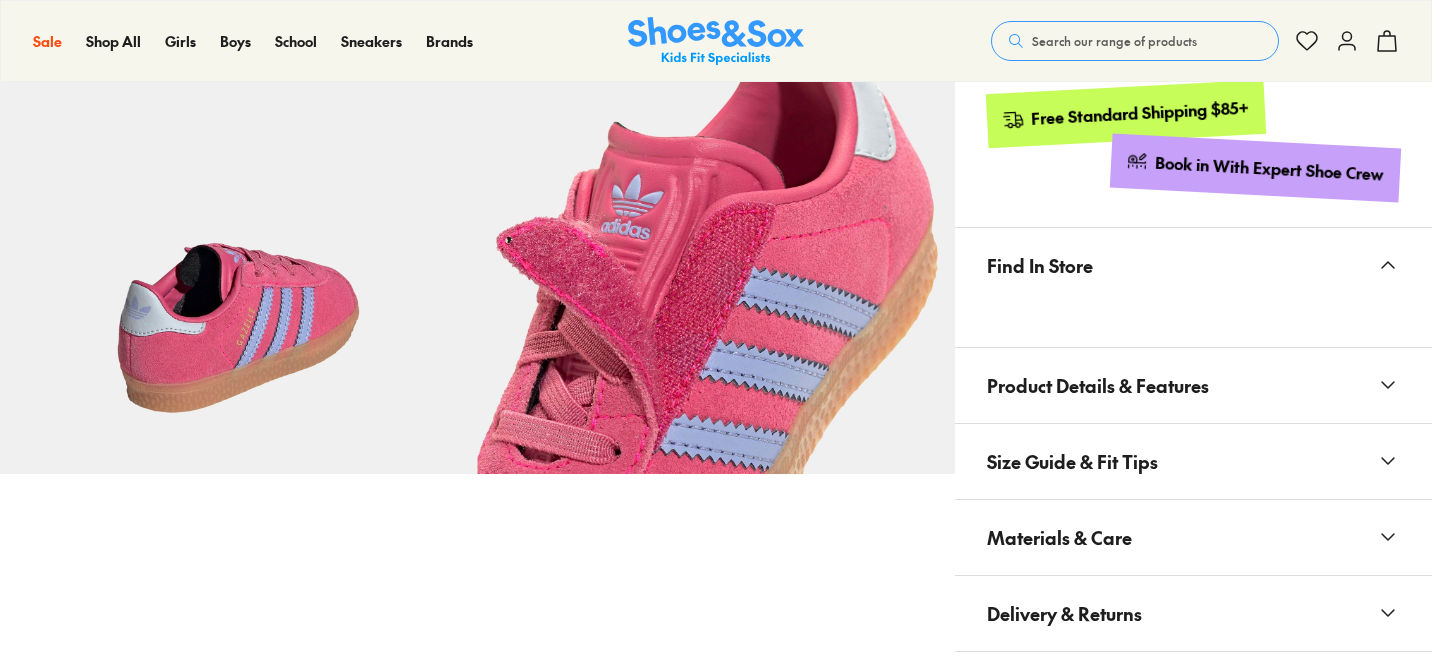select on "*" 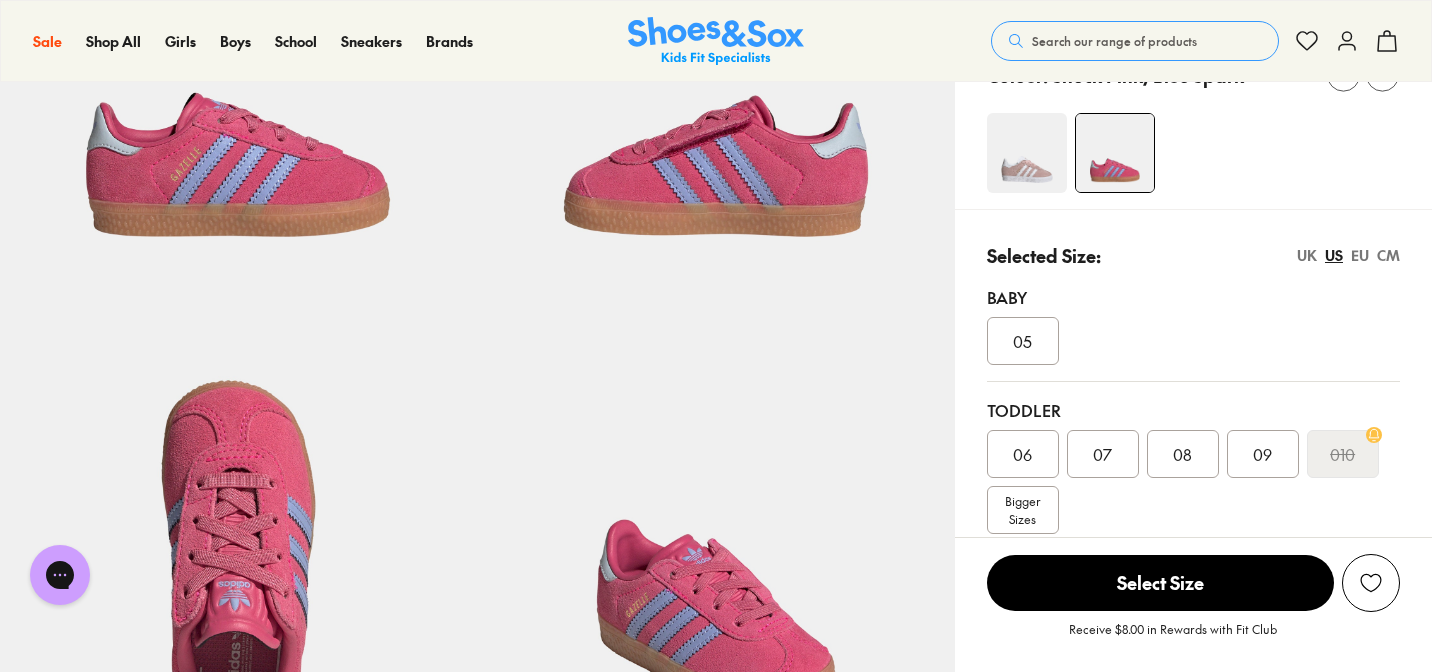 scroll, scrollTop: 101, scrollLeft: 0, axis: vertical 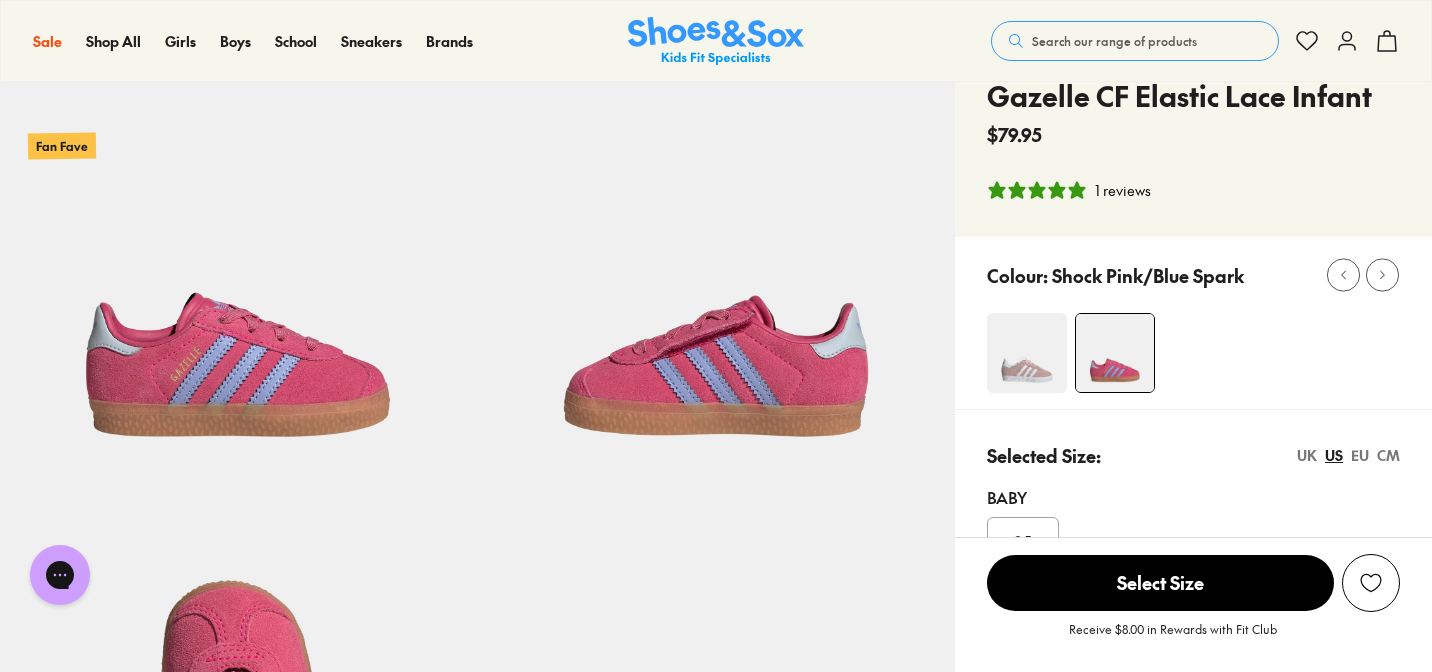 click at bounding box center [1027, 353] 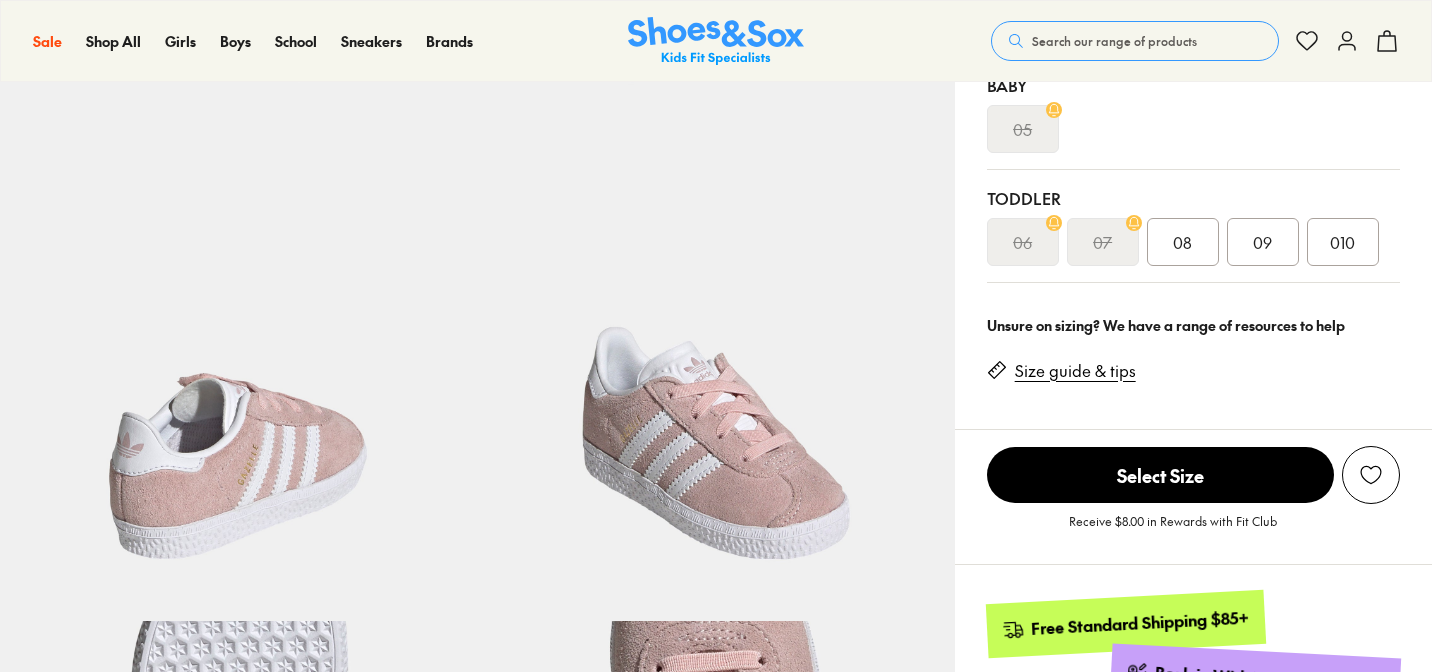 scroll, scrollTop: 0, scrollLeft: 0, axis: both 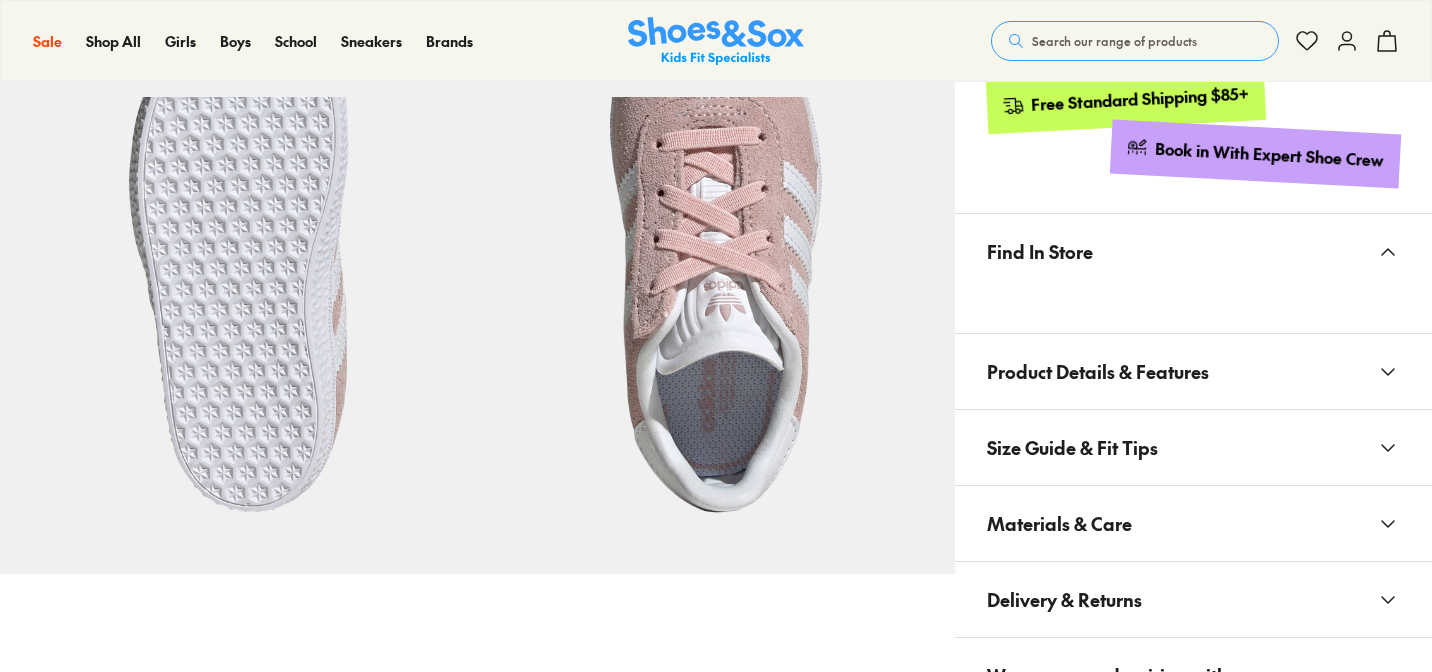select on "*" 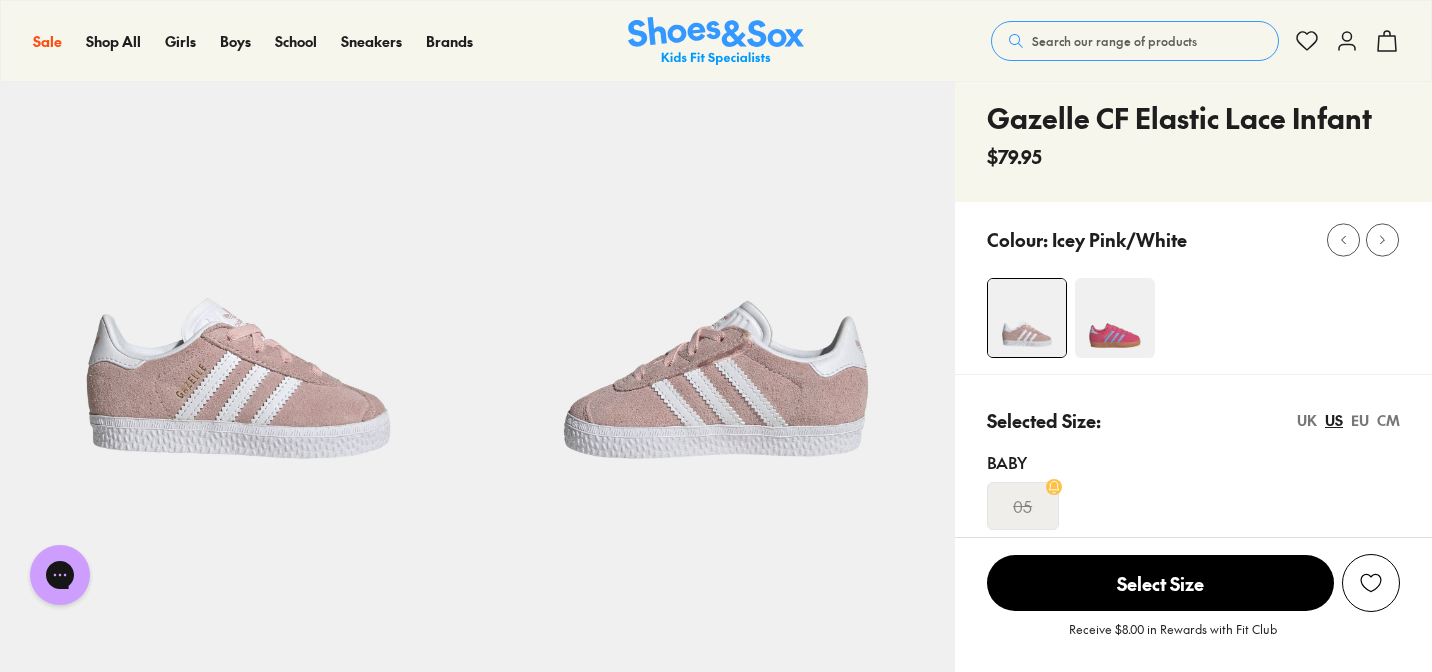 scroll, scrollTop: 0, scrollLeft: 0, axis: both 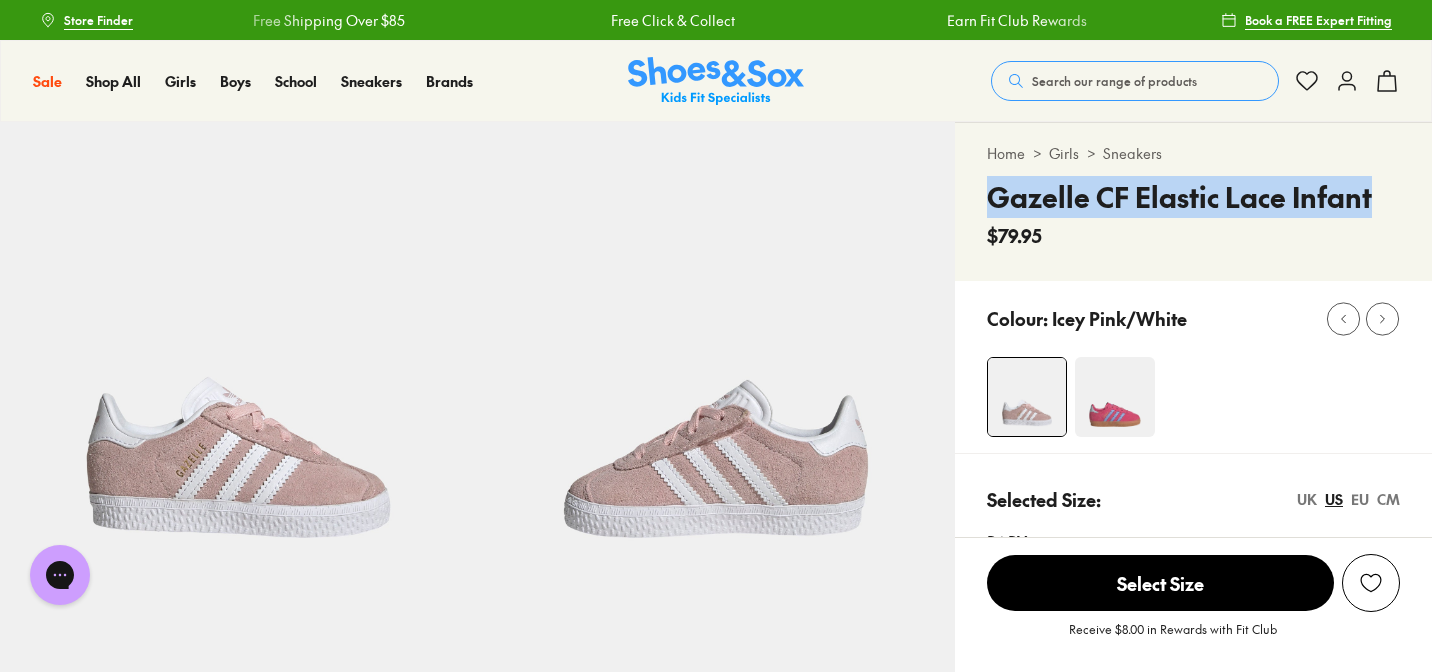 drag, startPoint x: 1387, startPoint y: 198, endPoint x: 972, endPoint y: 201, distance: 415.01083 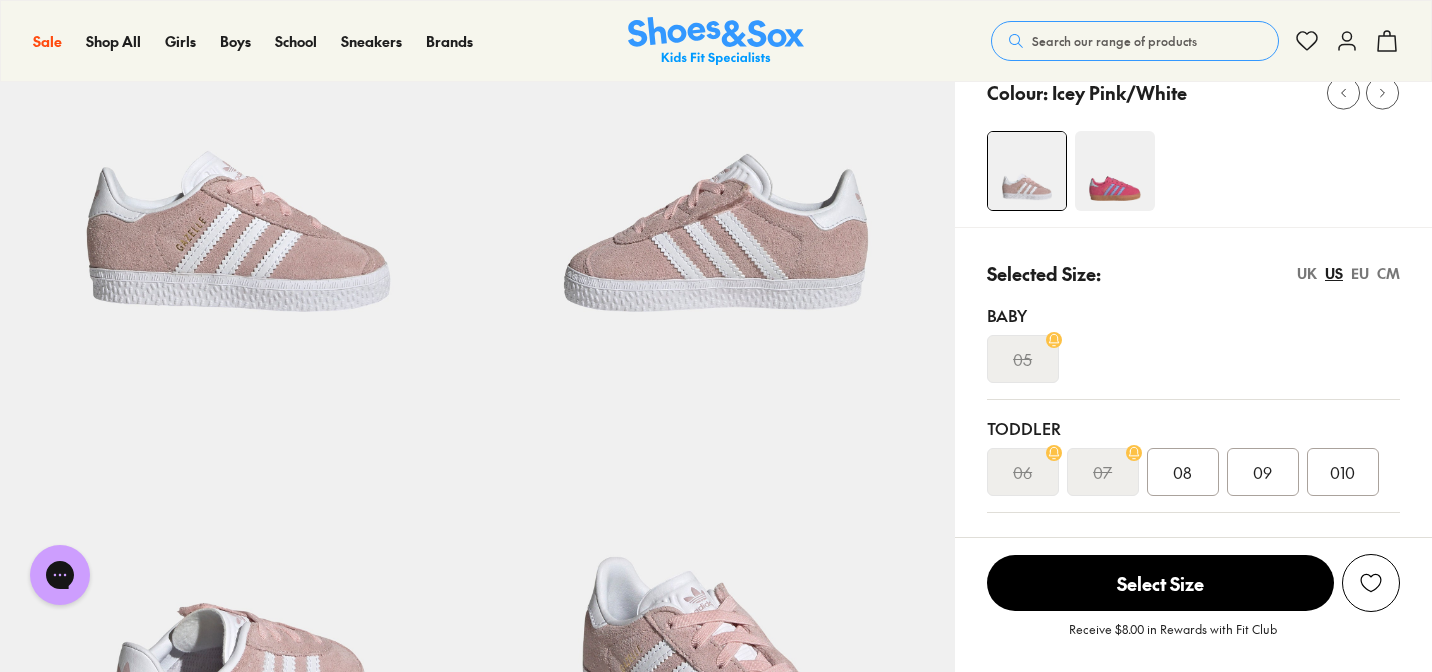 scroll, scrollTop: 228, scrollLeft: 0, axis: vertical 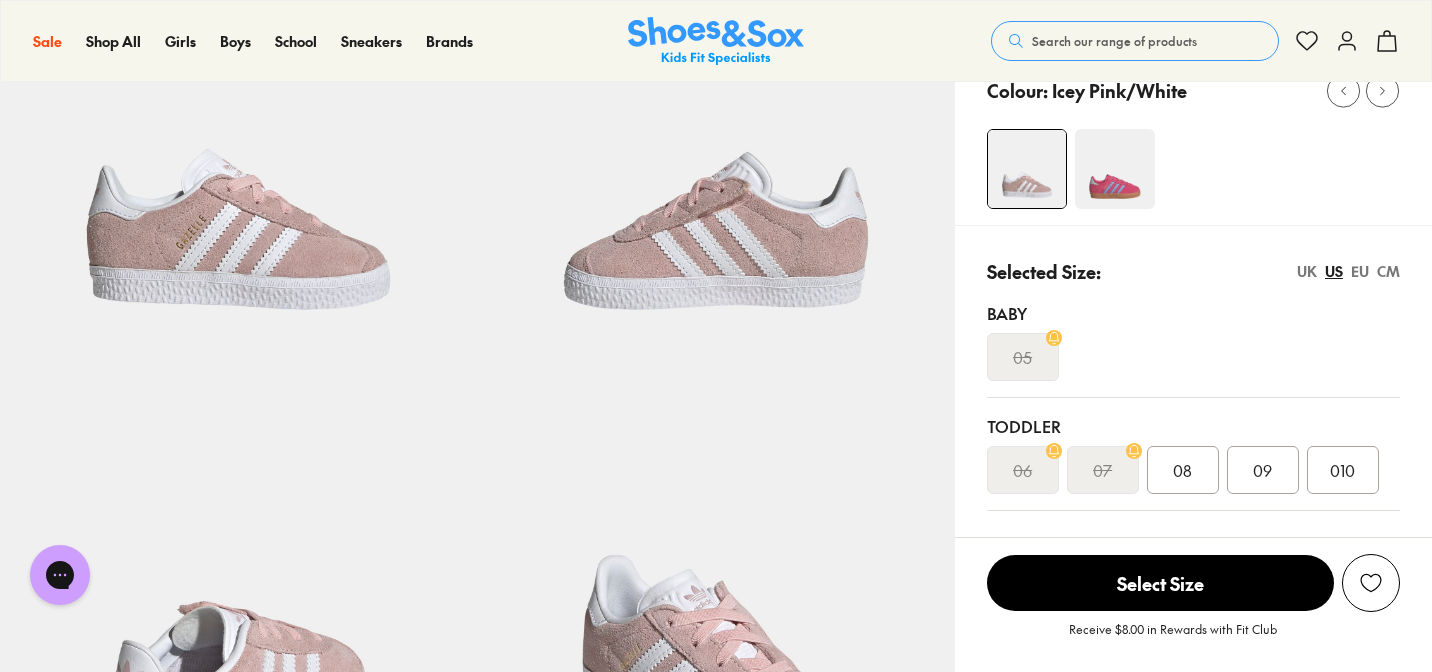 click on "05" at bounding box center [1022, 357] 